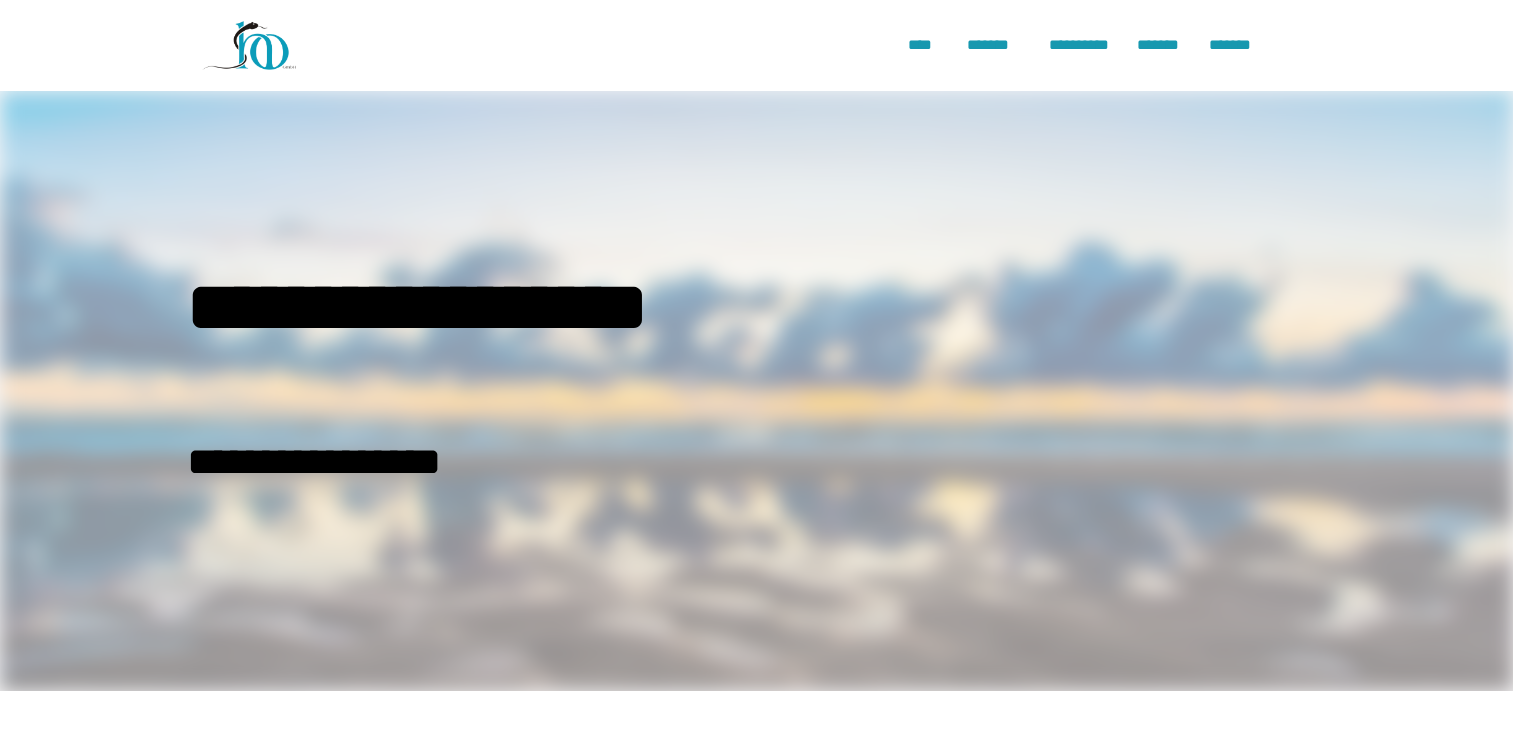 scroll, scrollTop: 0, scrollLeft: 0, axis: both 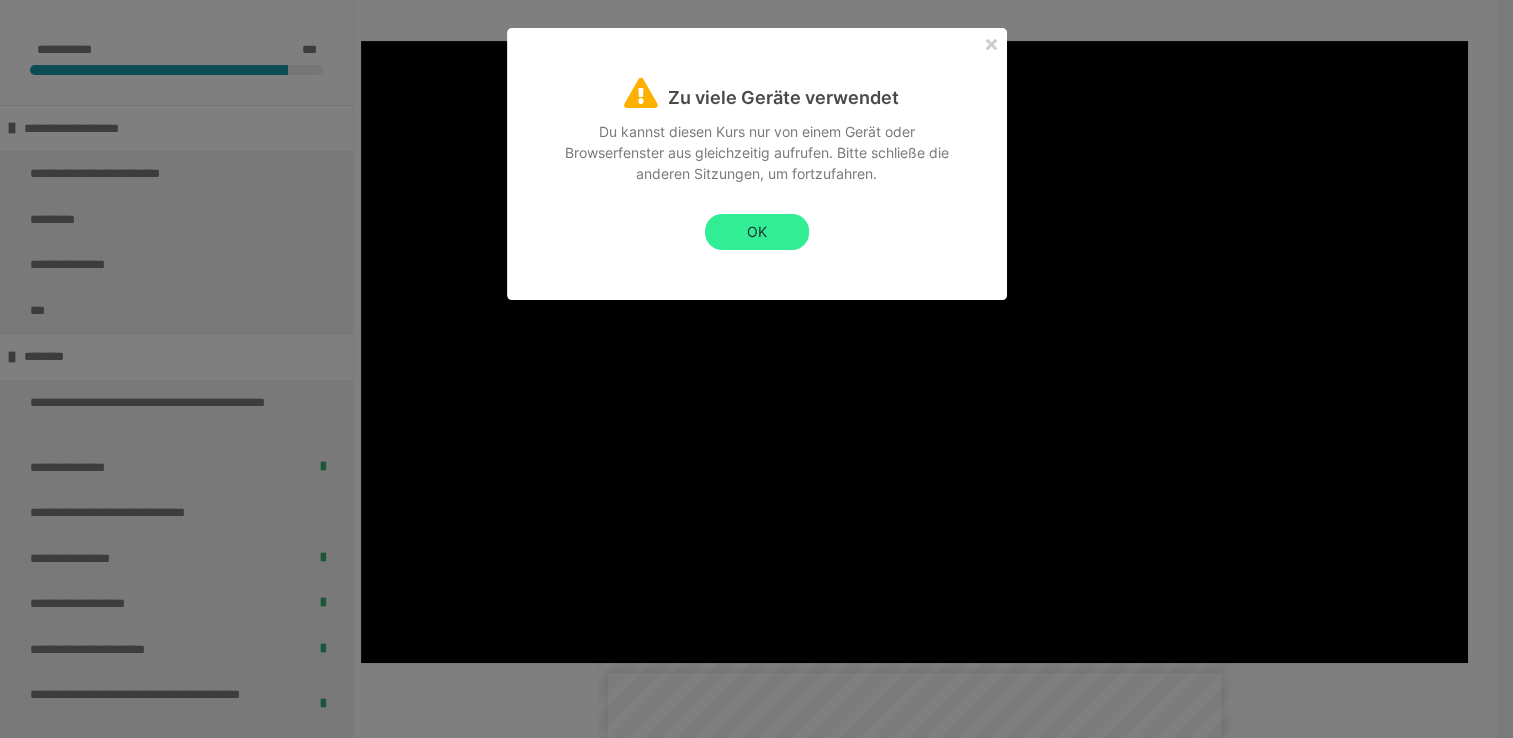 click on "OK" at bounding box center (757, 232) 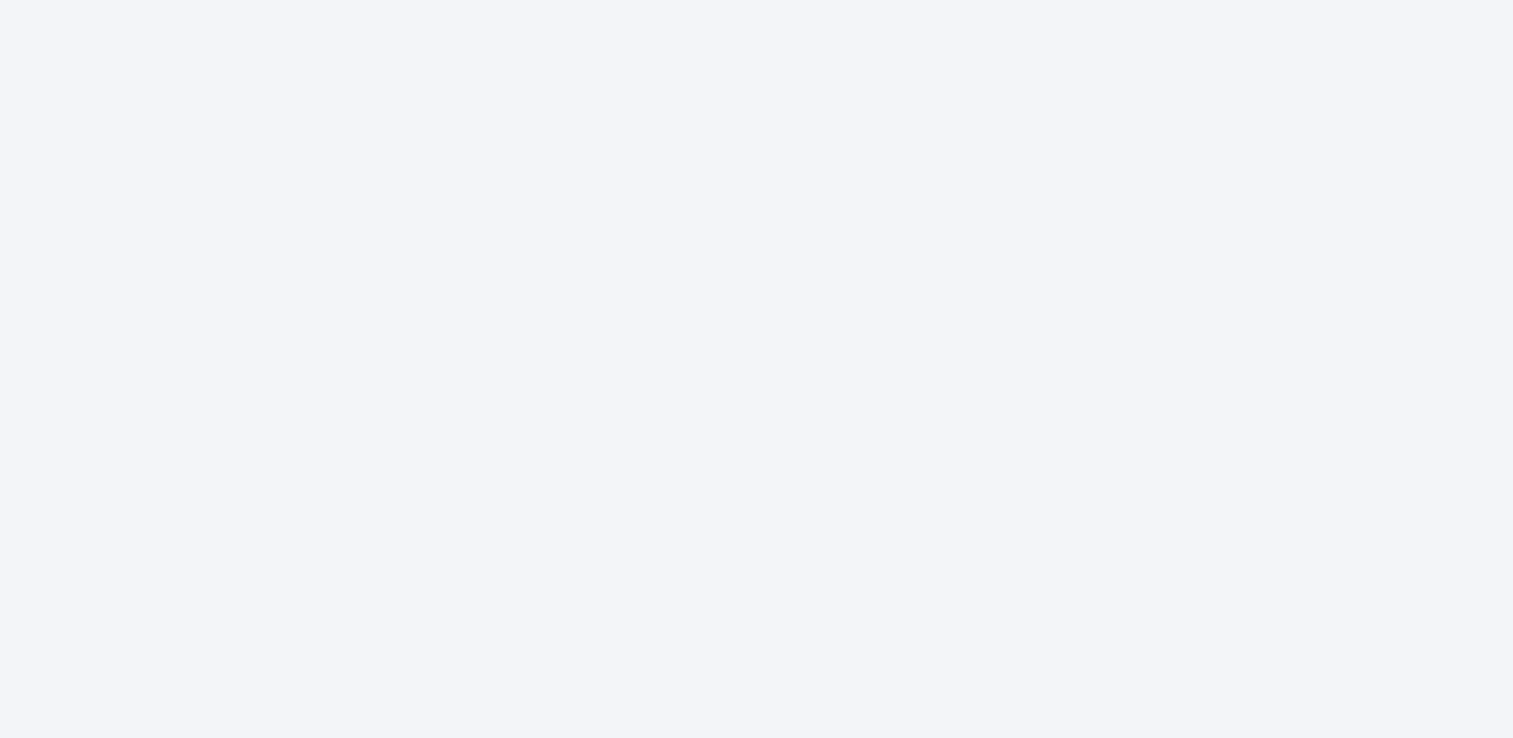 scroll, scrollTop: 0, scrollLeft: 0, axis: both 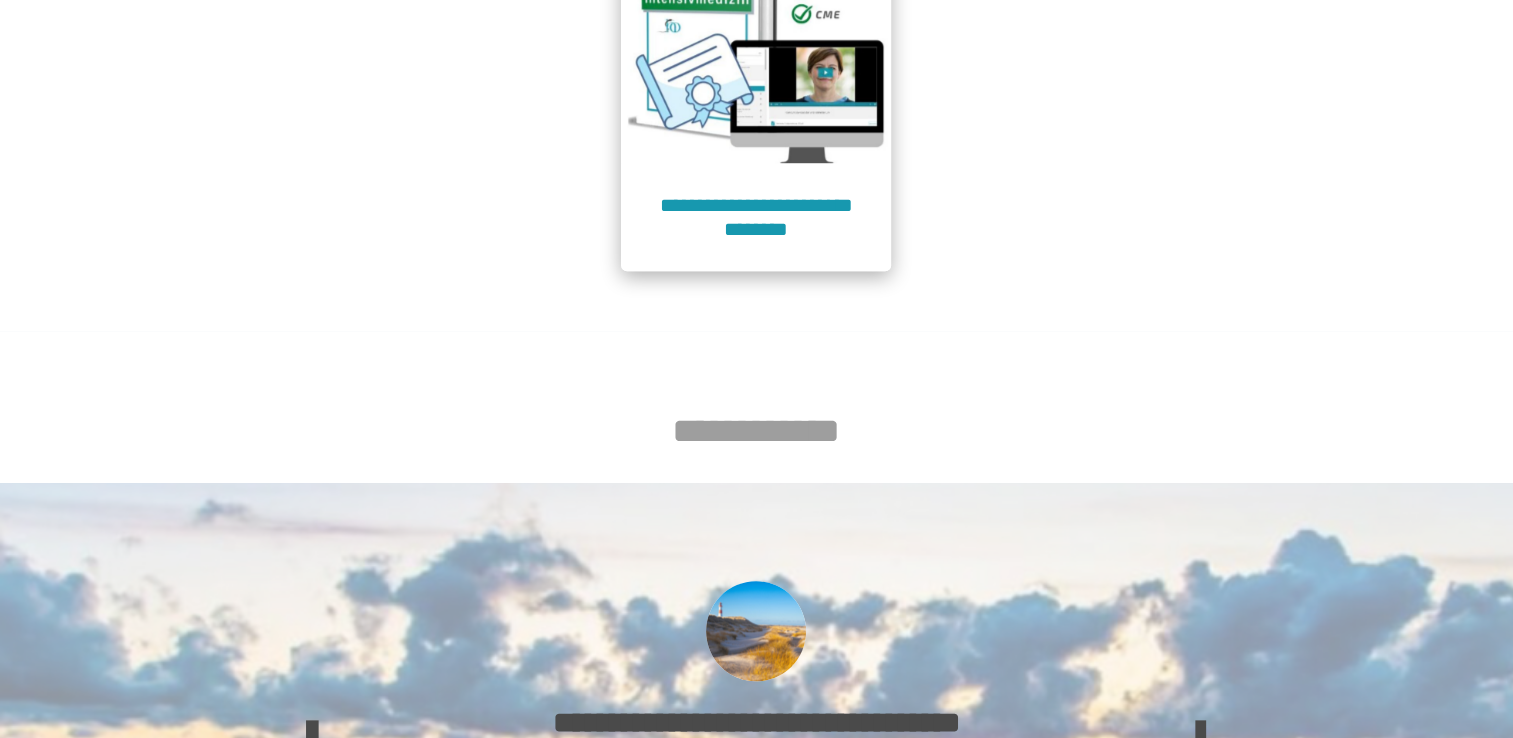 click at bounding box center [756, 28] 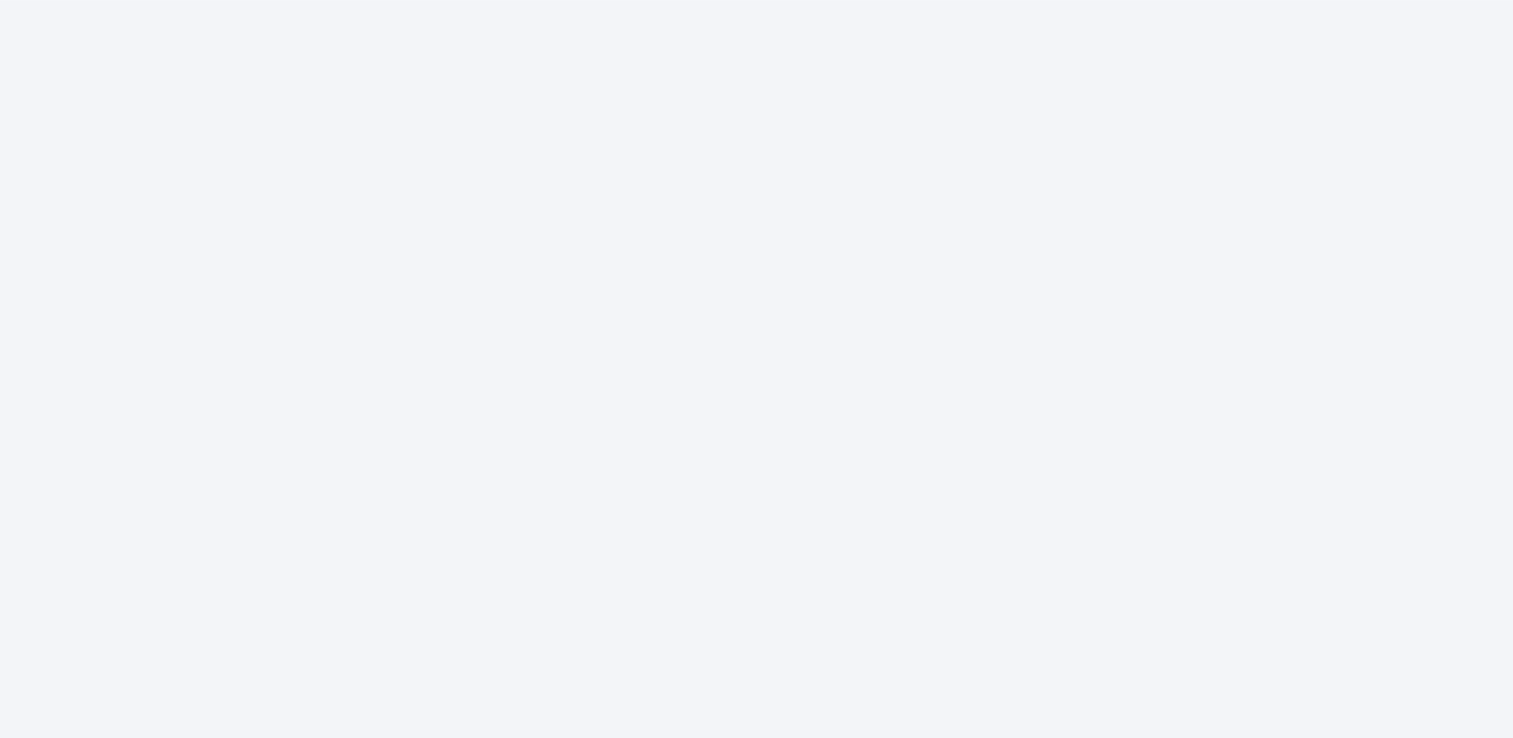 scroll, scrollTop: 91, scrollLeft: 0, axis: vertical 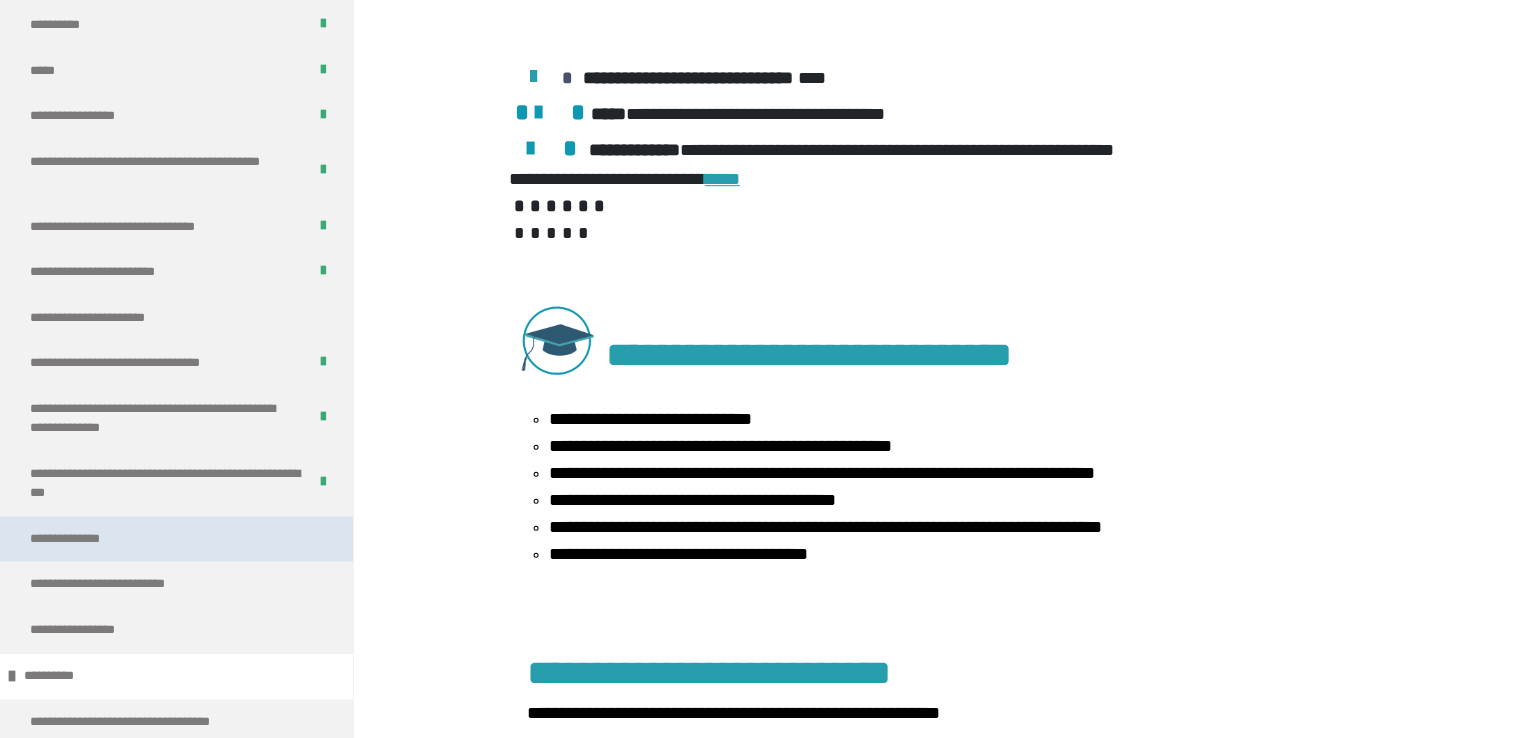 click on "**********" at bounding box center [176, 539] 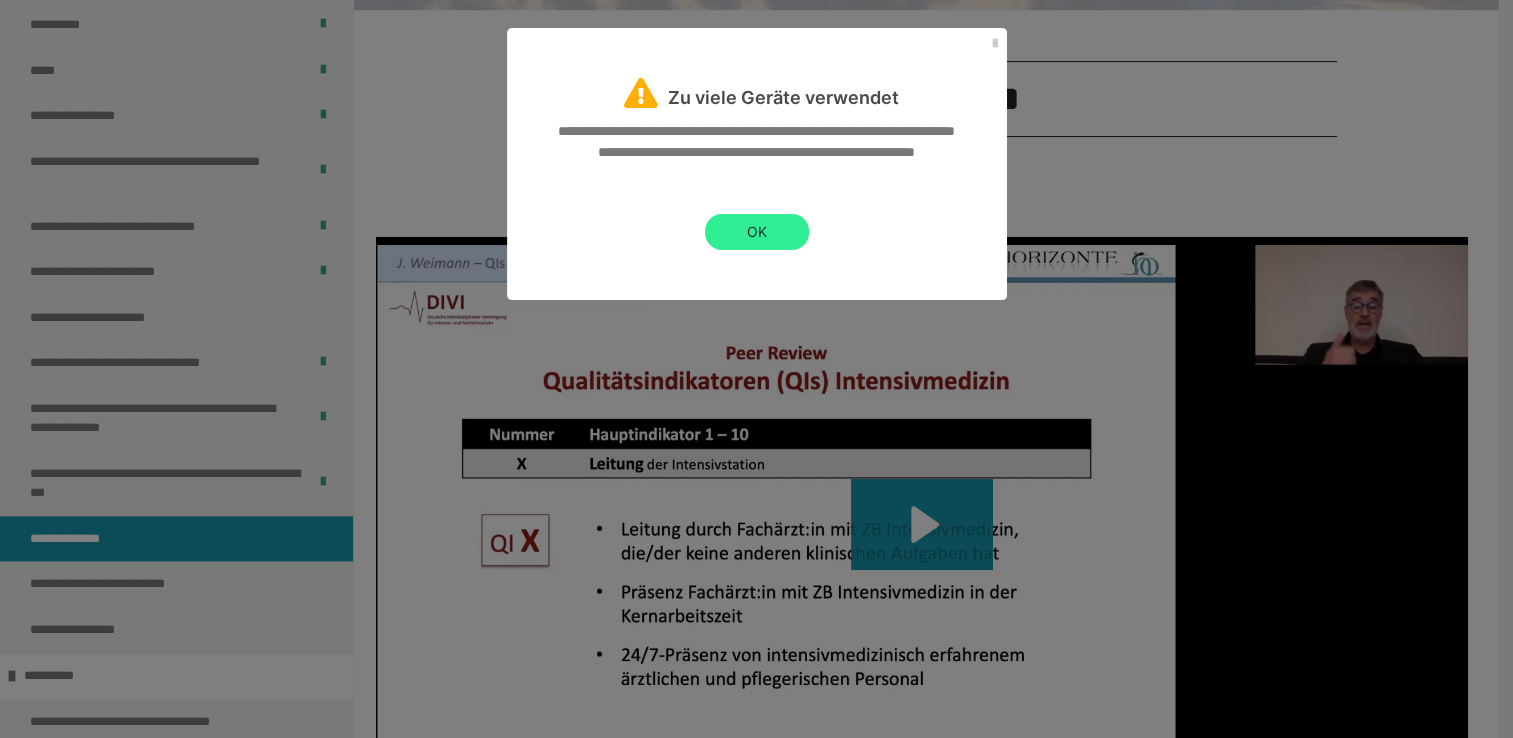 click on "OK" at bounding box center (757, 232) 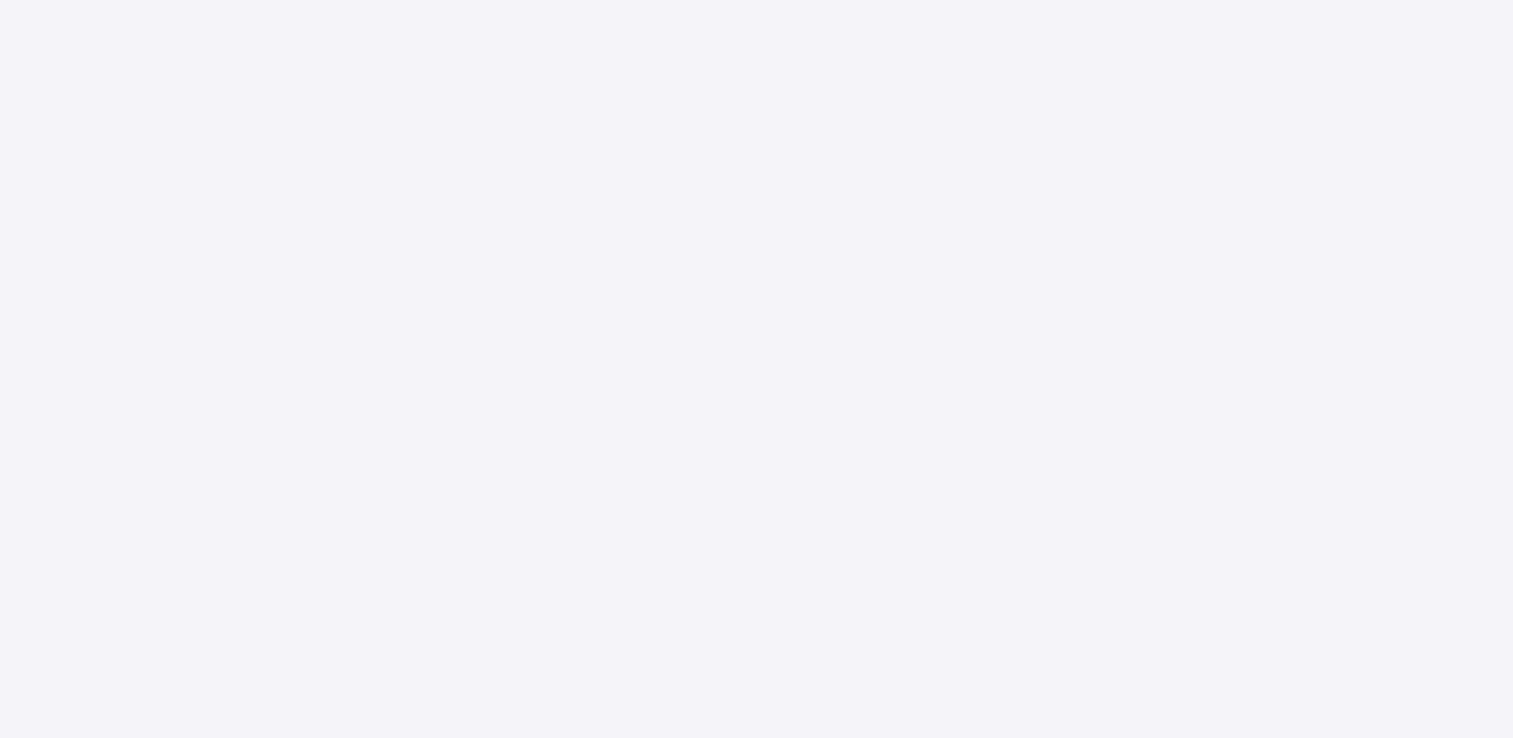scroll, scrollTop: 0, scrollLeft: 0, axis: both 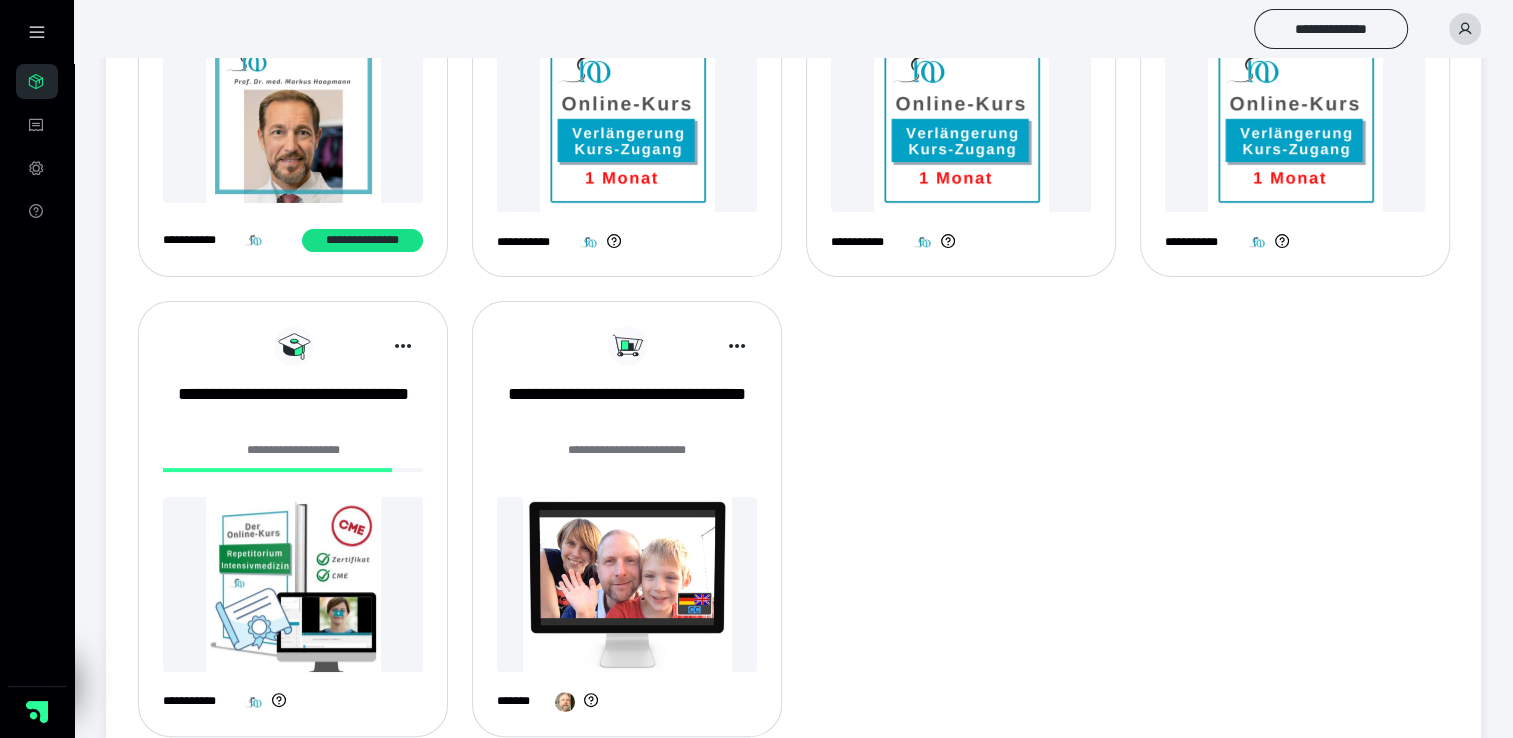 click at bounding box center (293, 584) 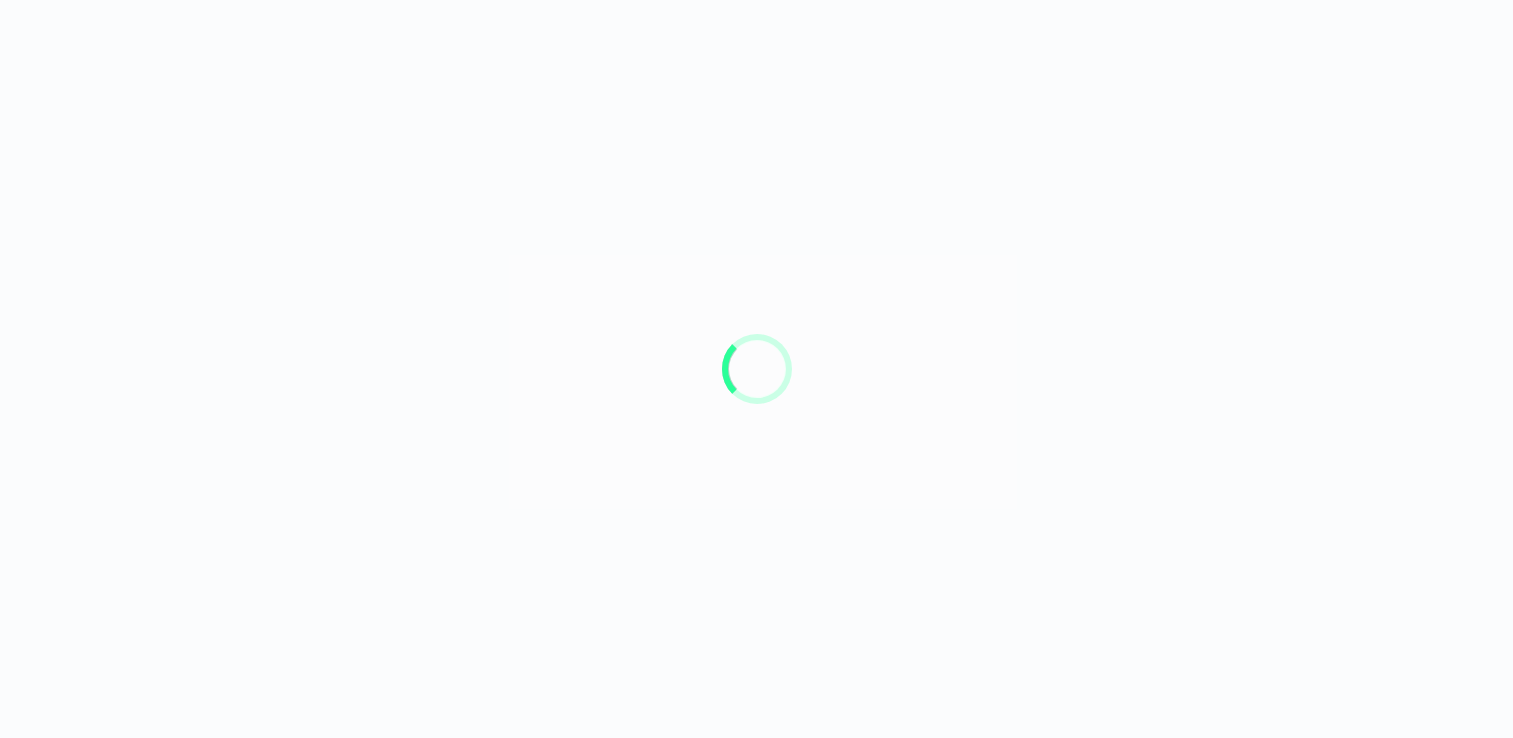 scroll, scrollTop: 0, scrollLeft: 0, axis: both 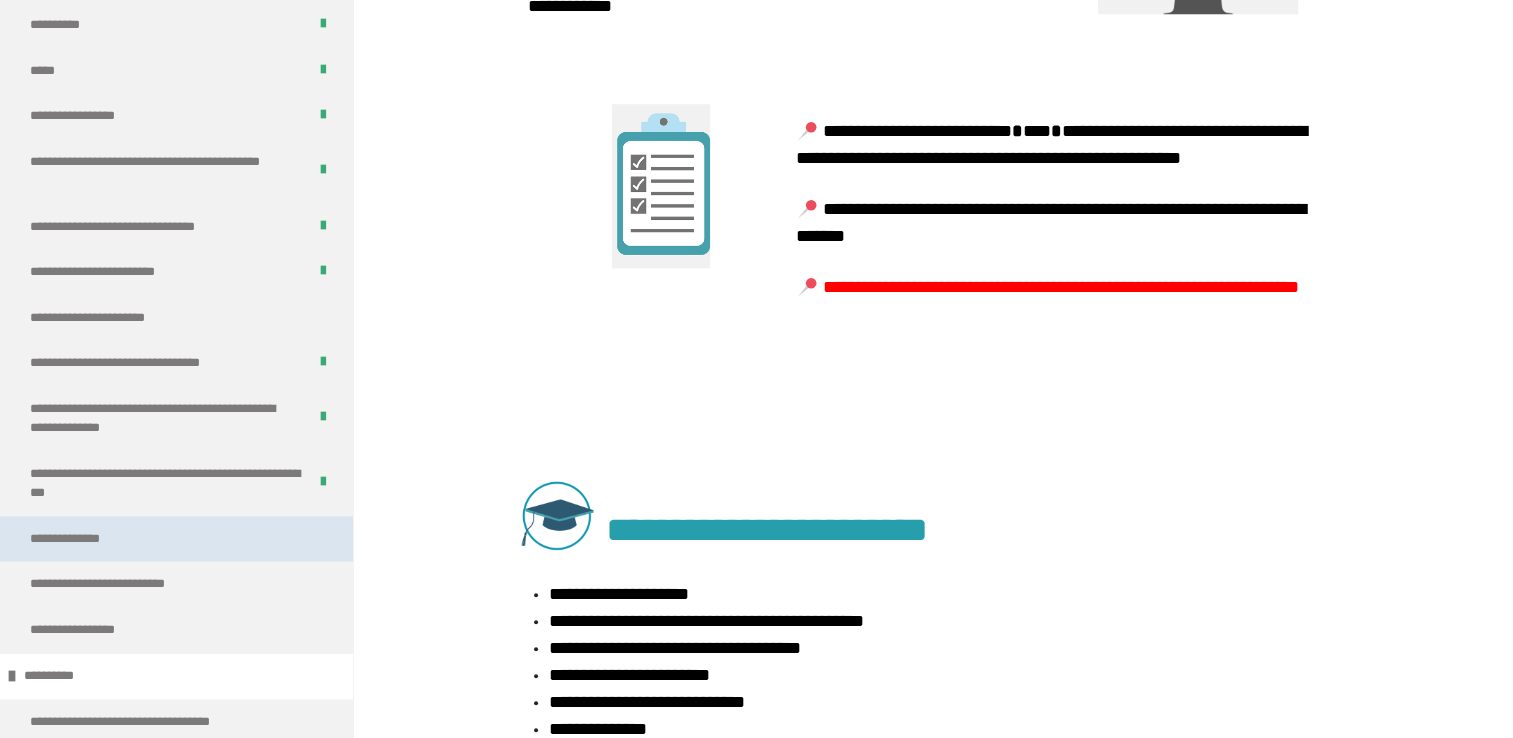 click on "**********" at bounding box center [176, 539] 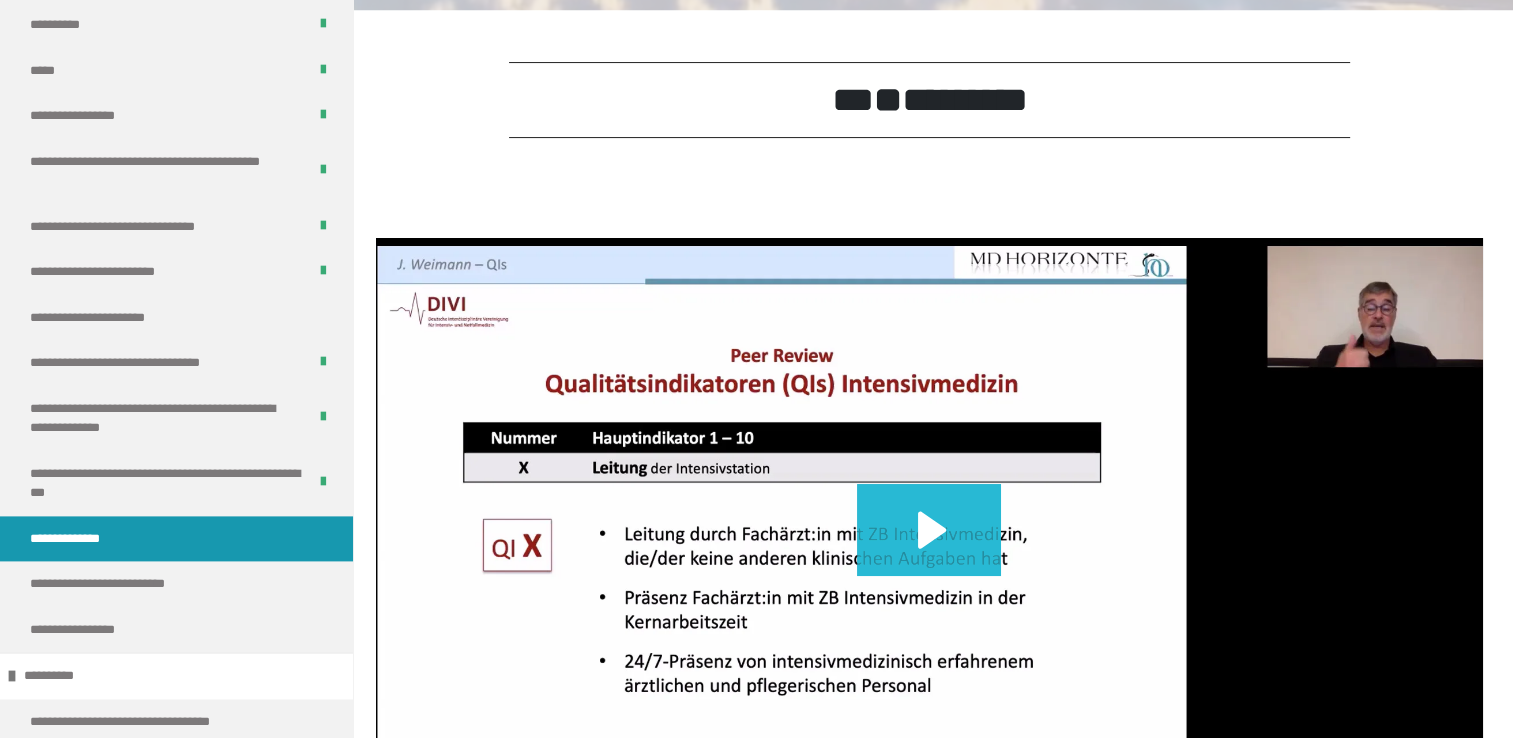click 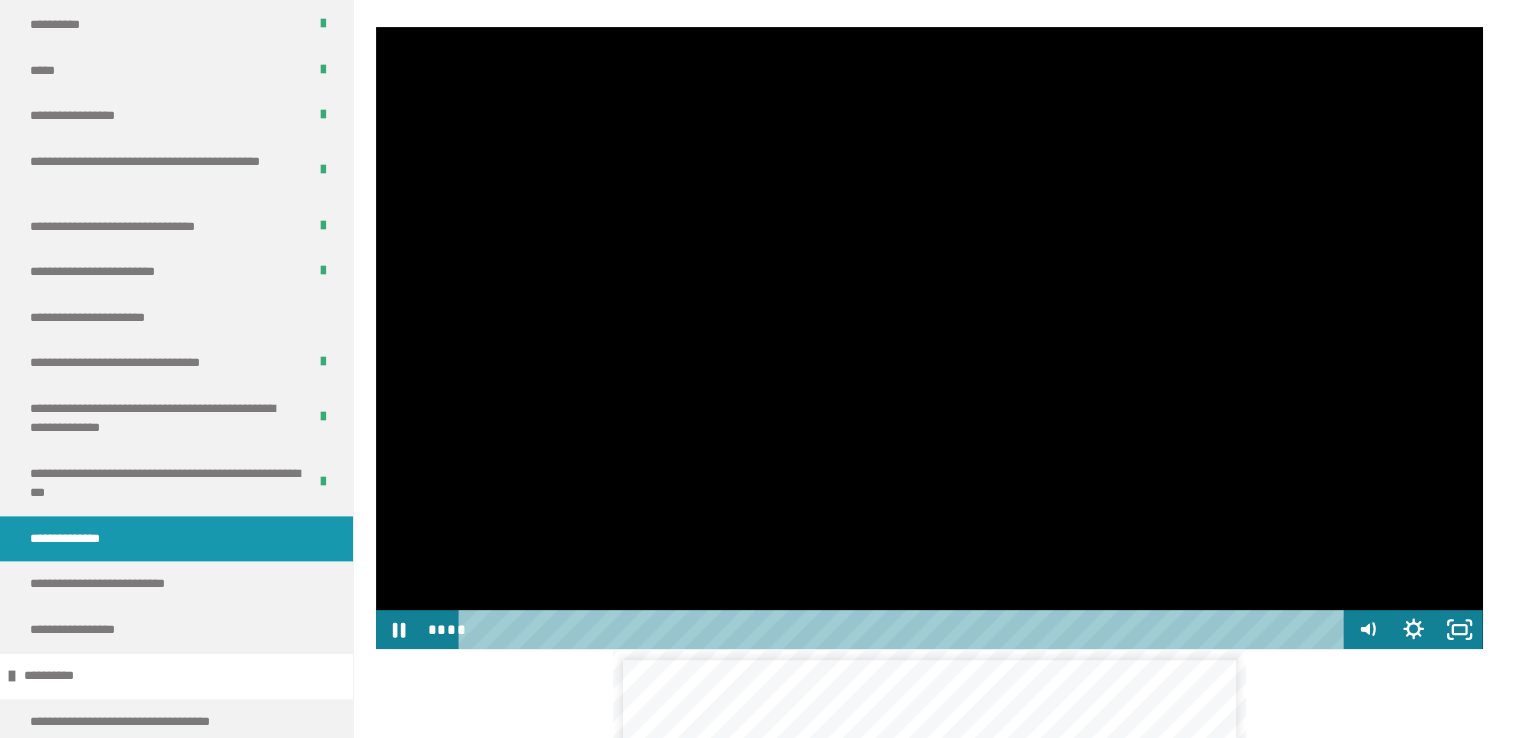 scroll, scrollTop: 663, scrollLeft: 0, axis: vertical 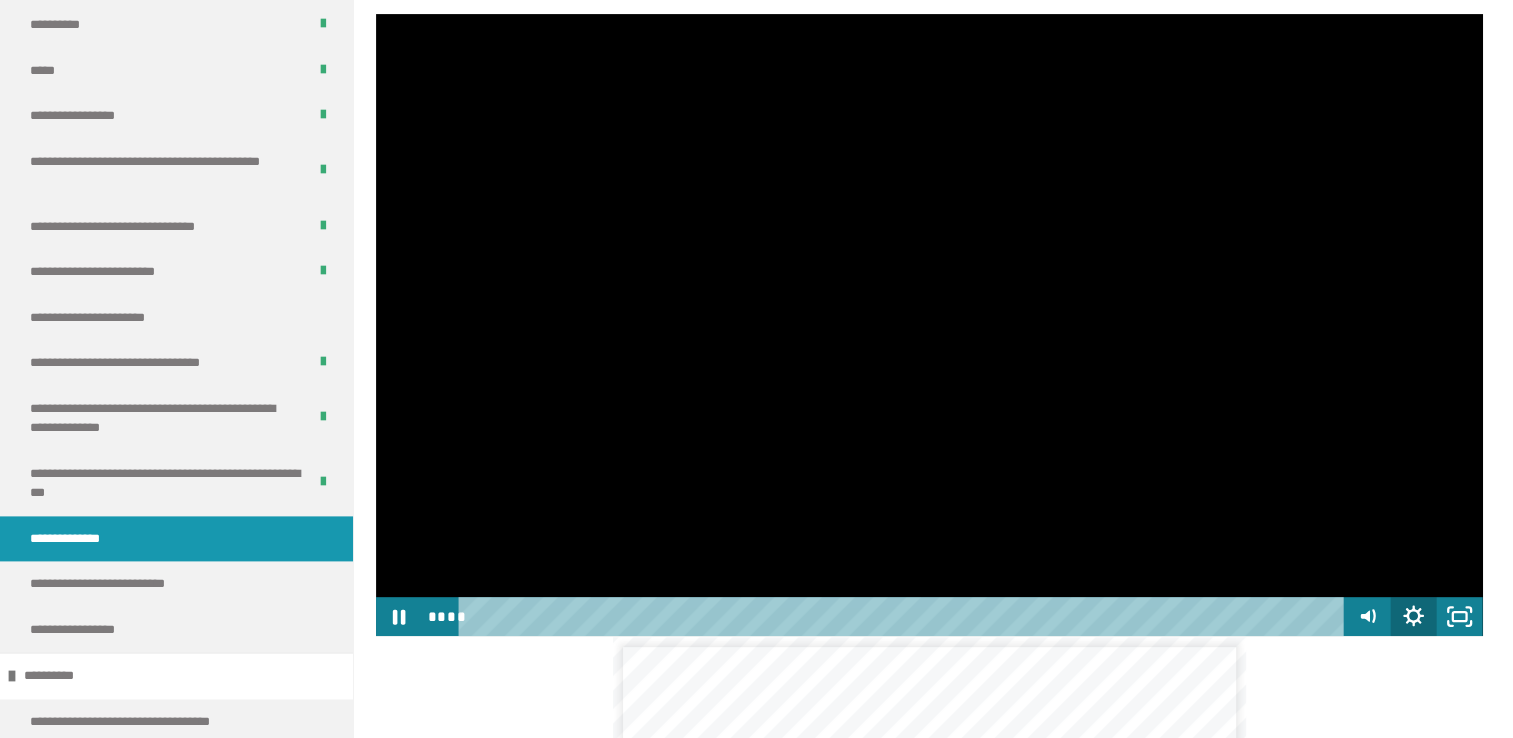 click 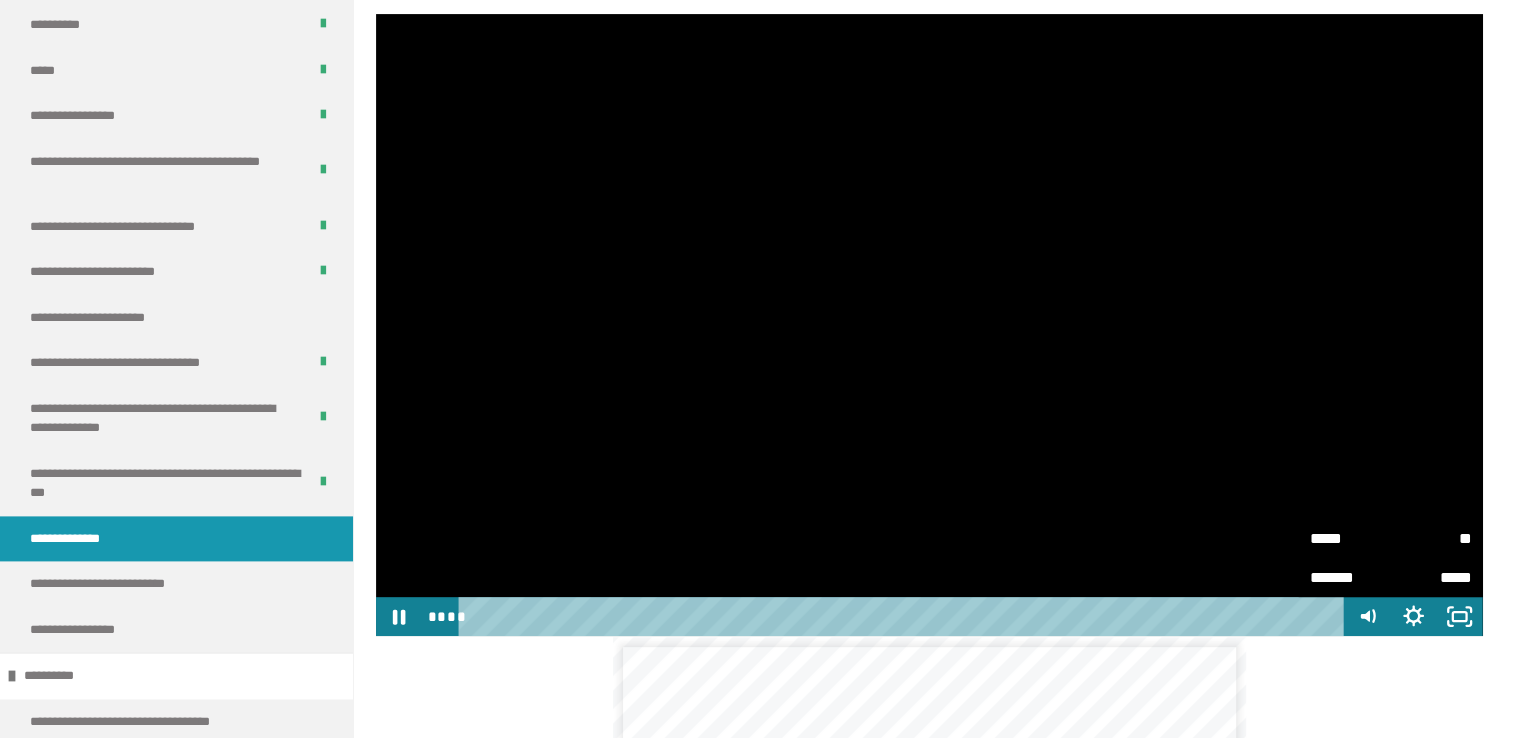 click on "*****" at bounding box center (1350, 538) 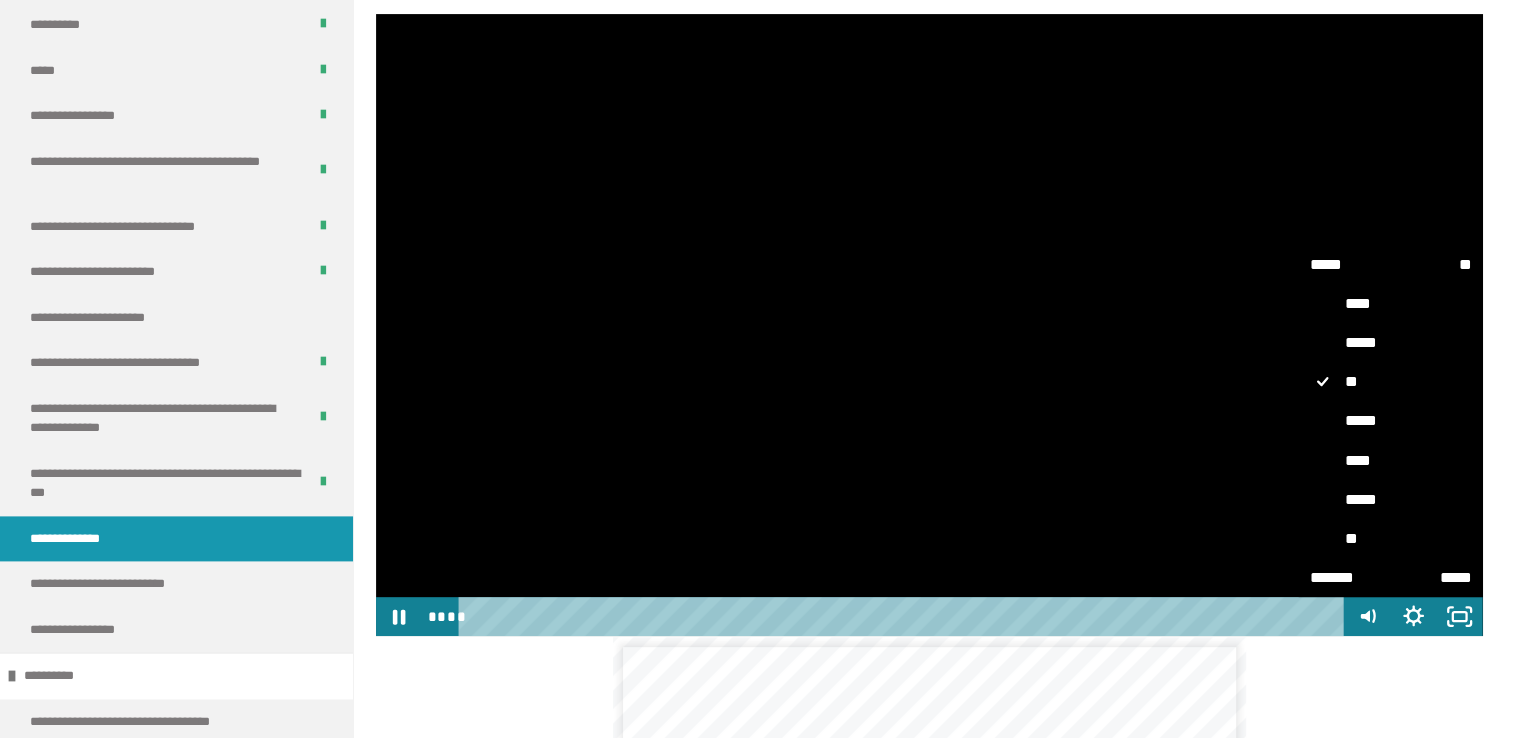 click on "*****" at bounding box center (1390, 500) 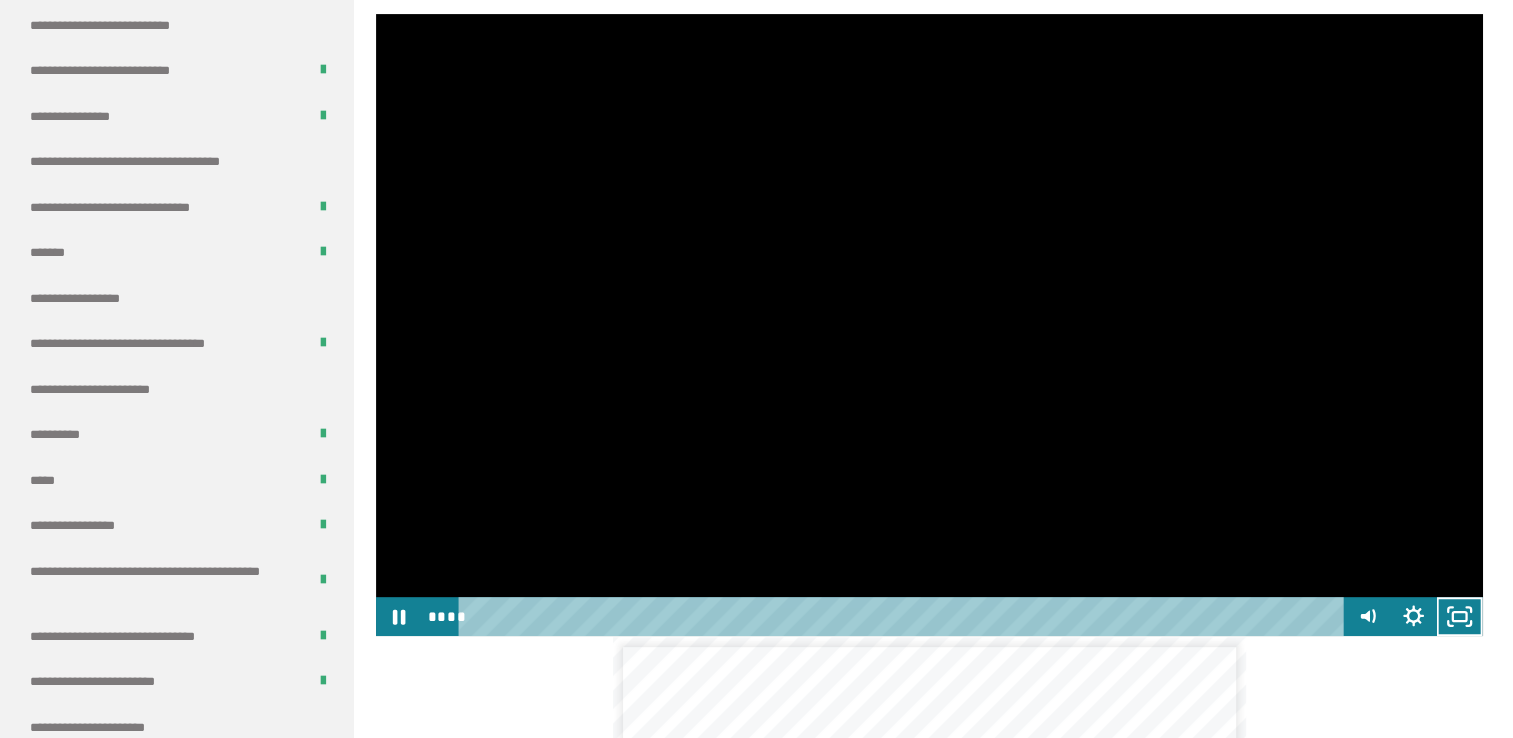 scroll, scrollTop: 2516, scrollLeft: 0, axis: vertical 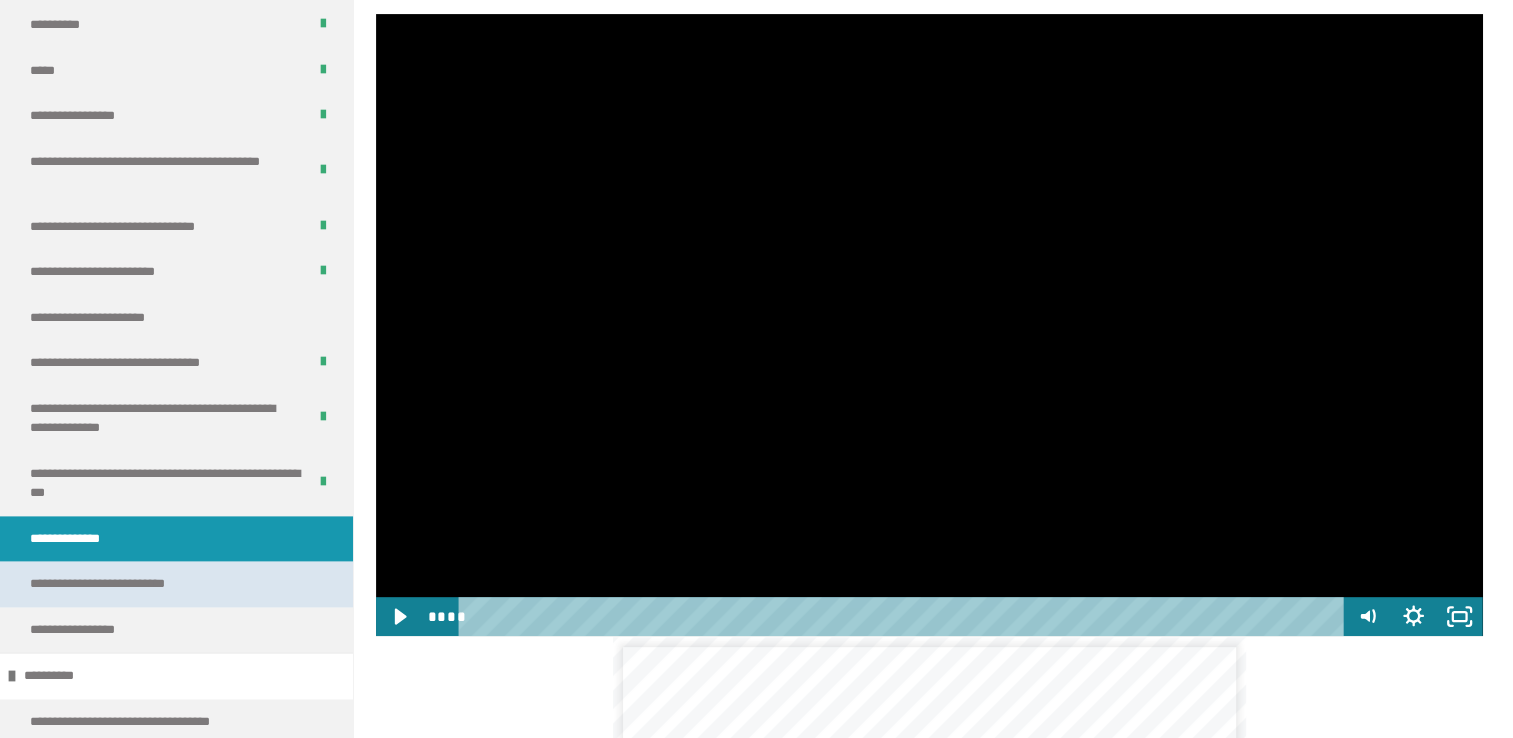 click on "**********" at bounding box center (118, 584) 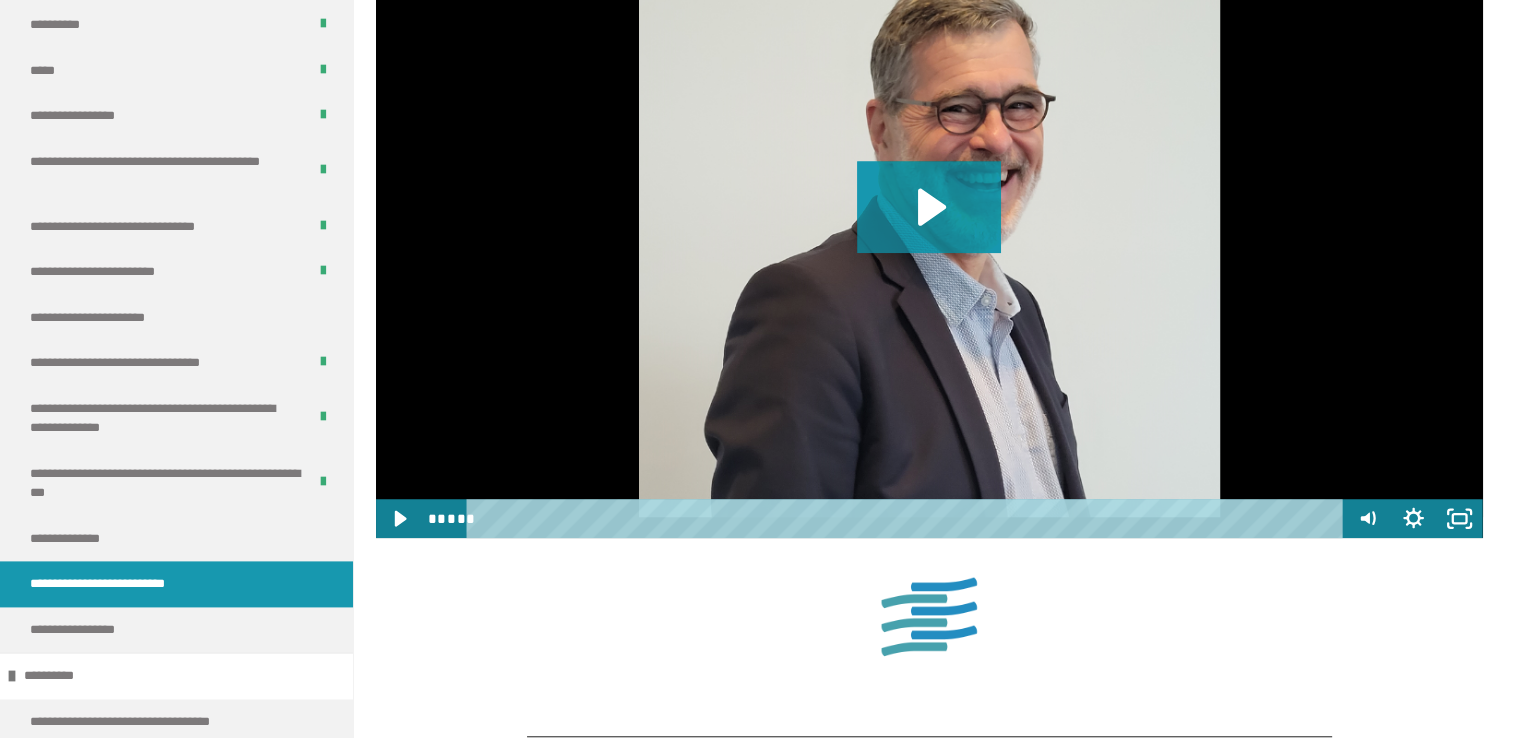 scroll, scrollTop: 1410, scrollLeft: 0, axis: vertical 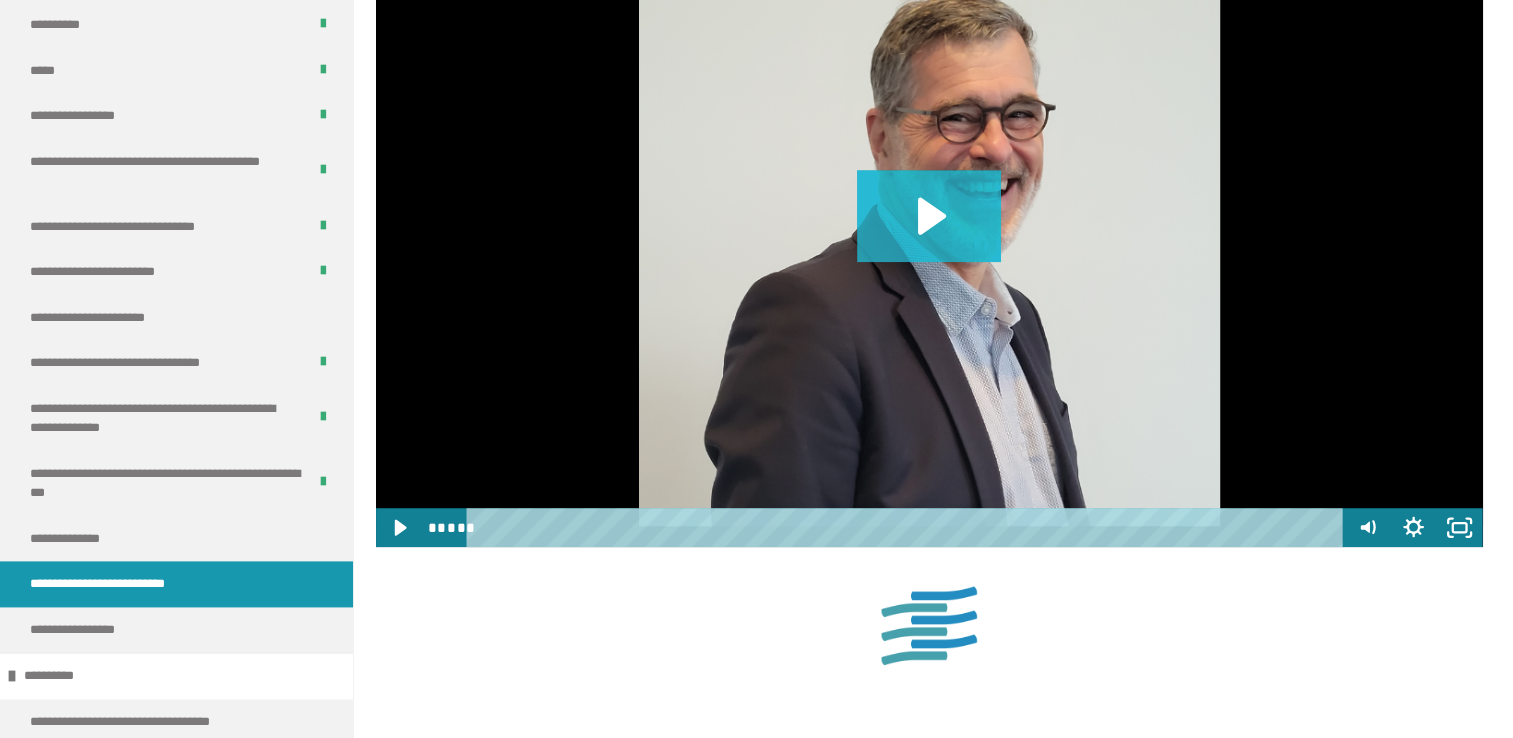 click 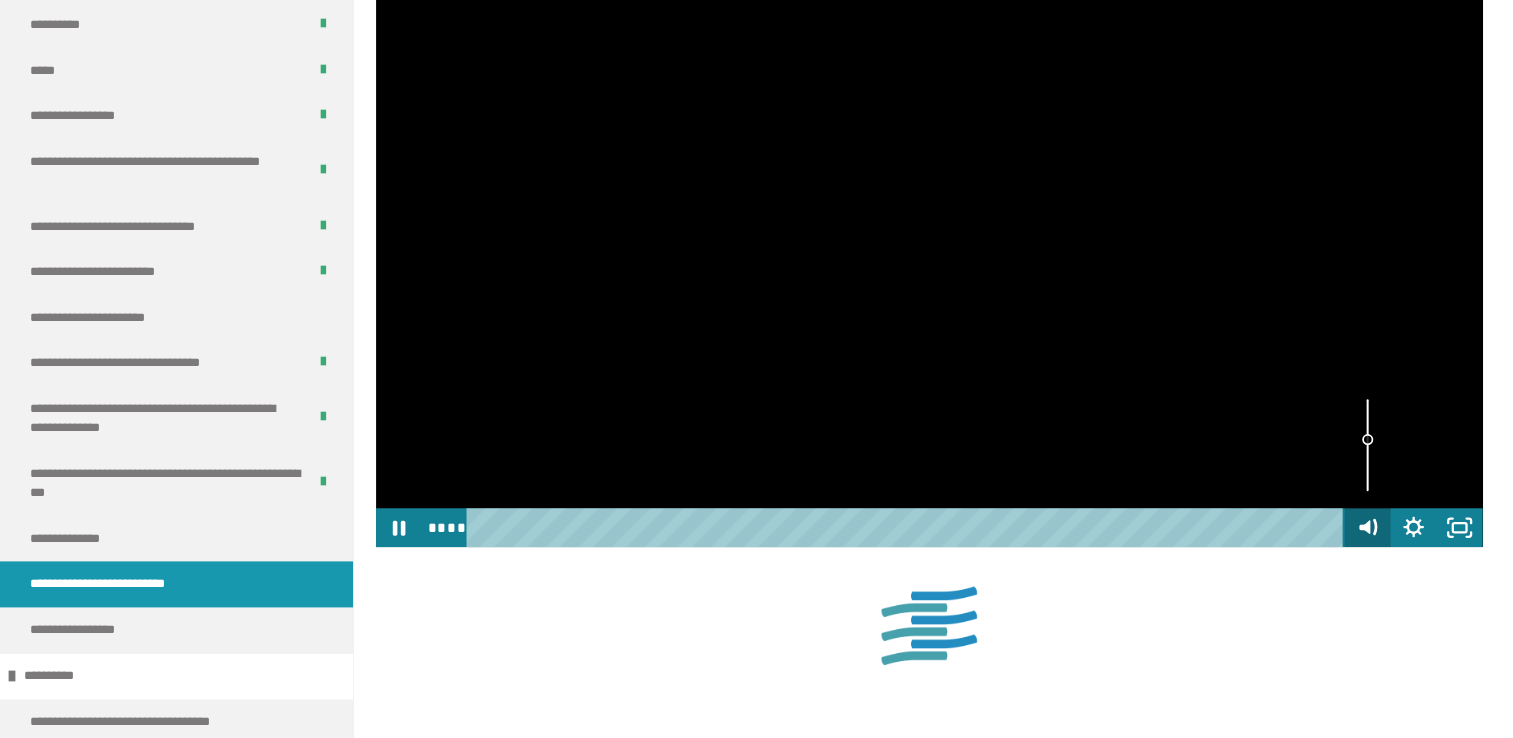 click 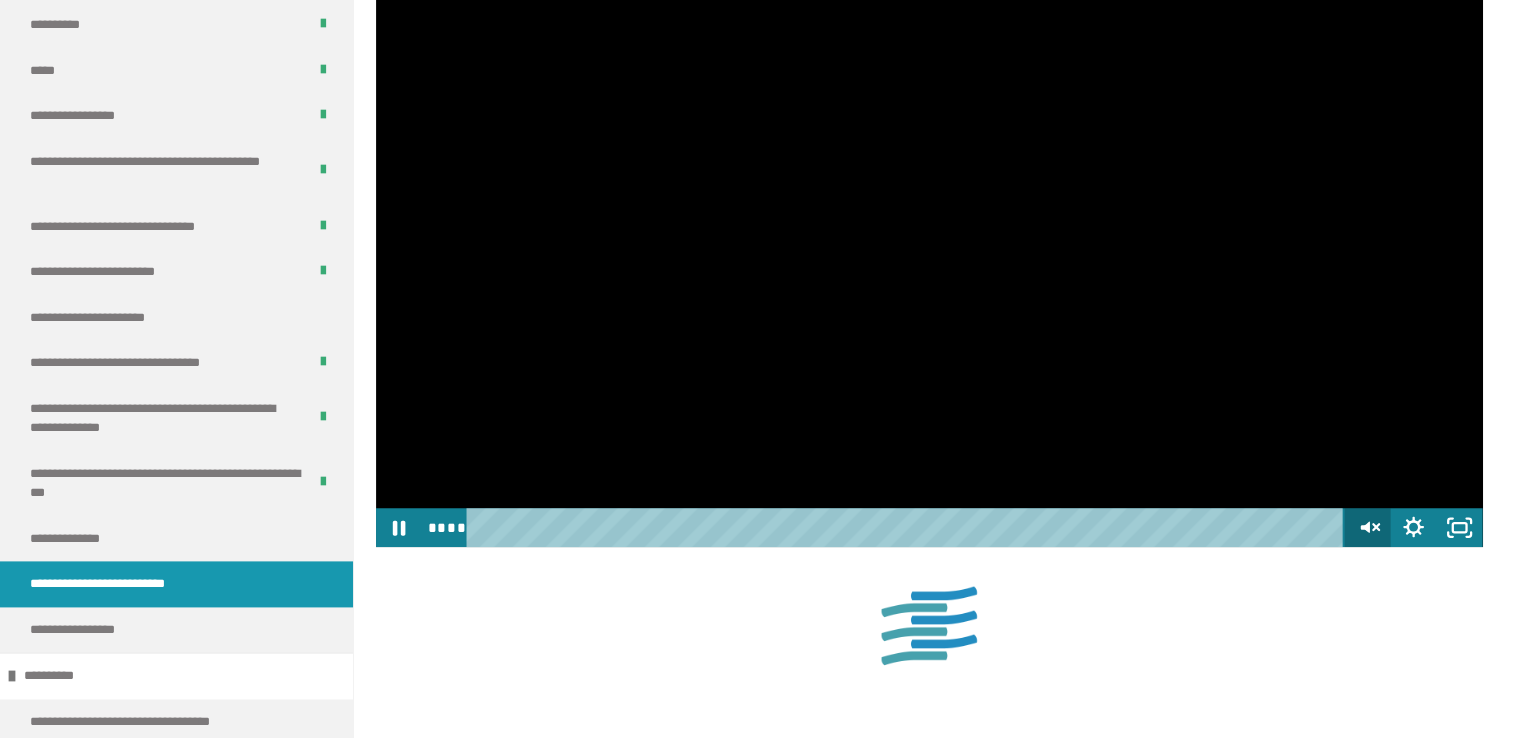click 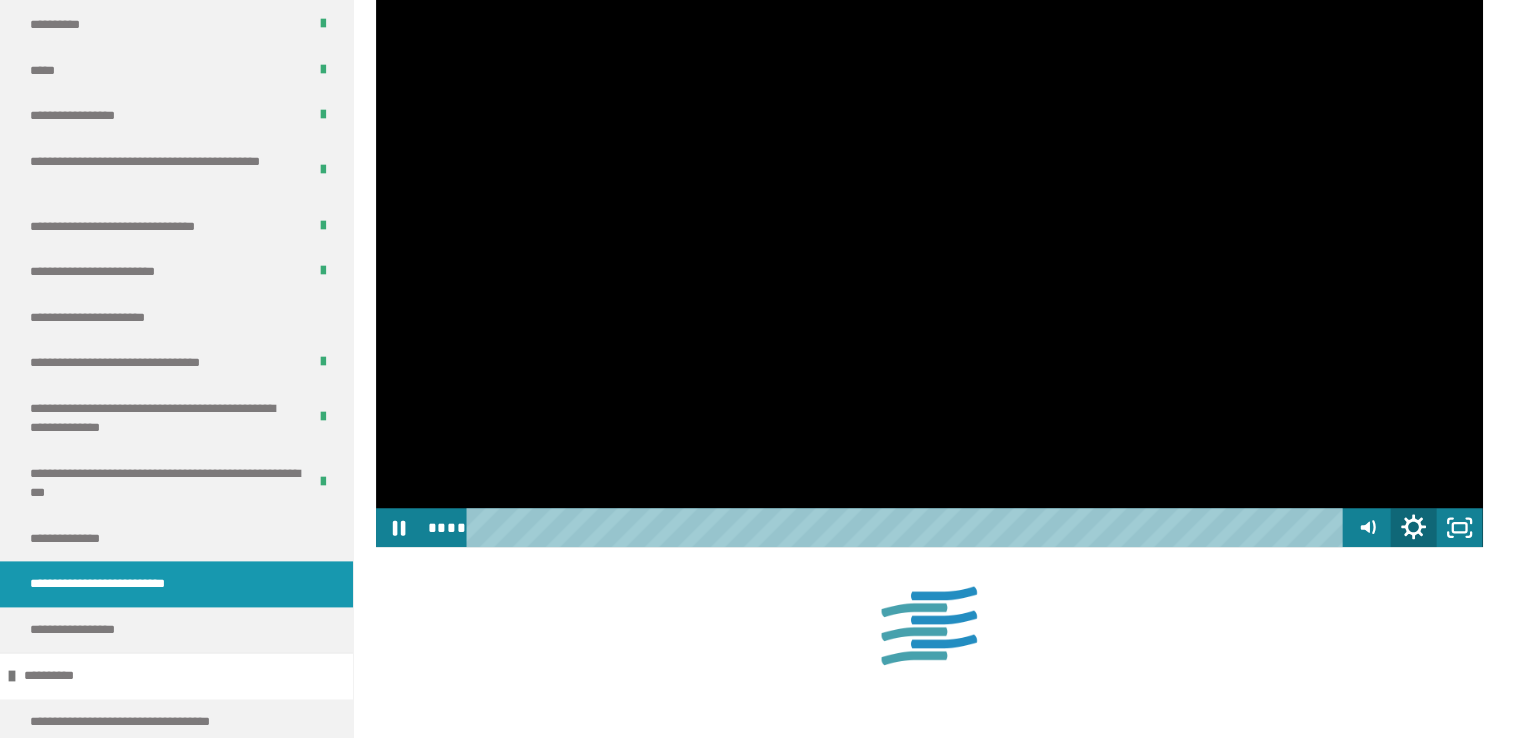 click 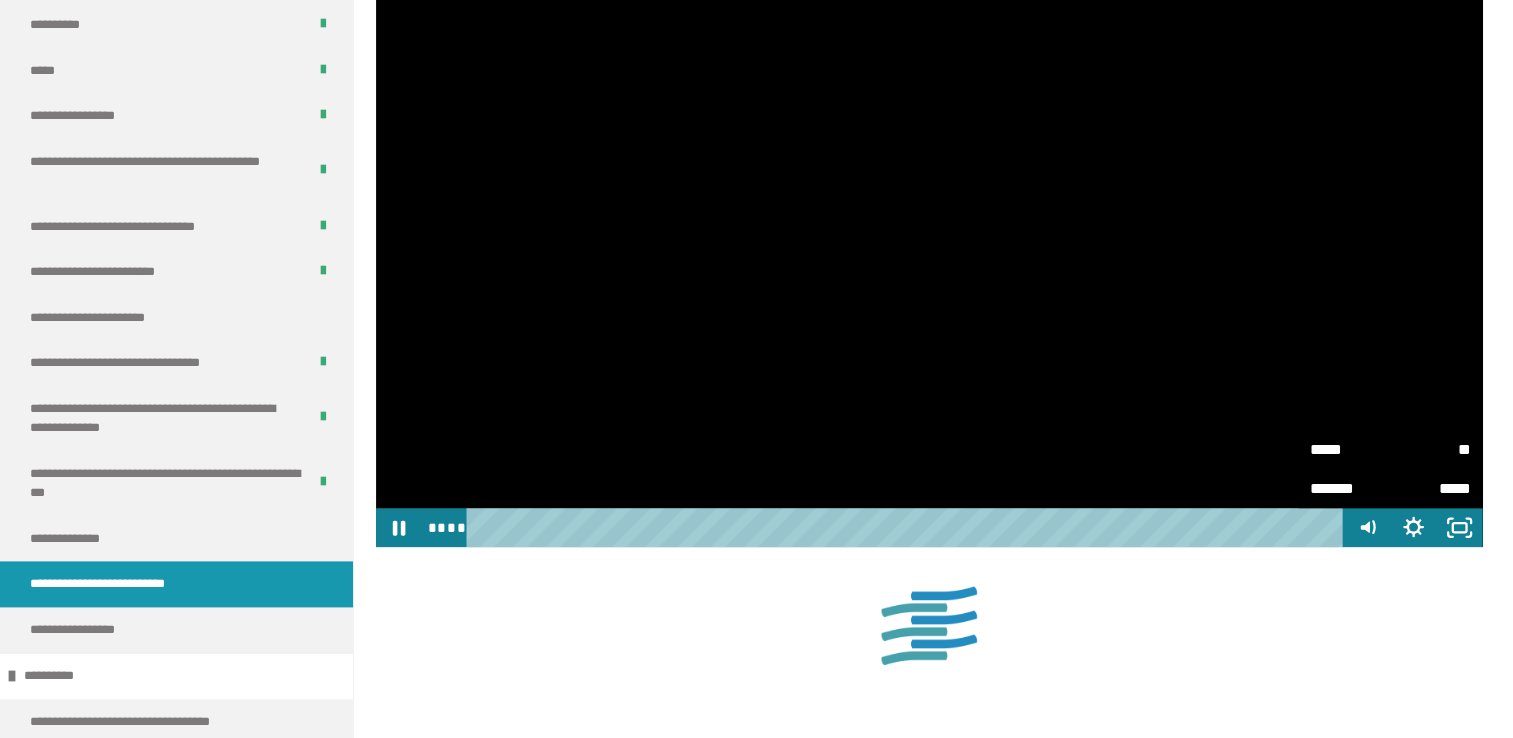 click on "**" at bounding box center [1431, 449] 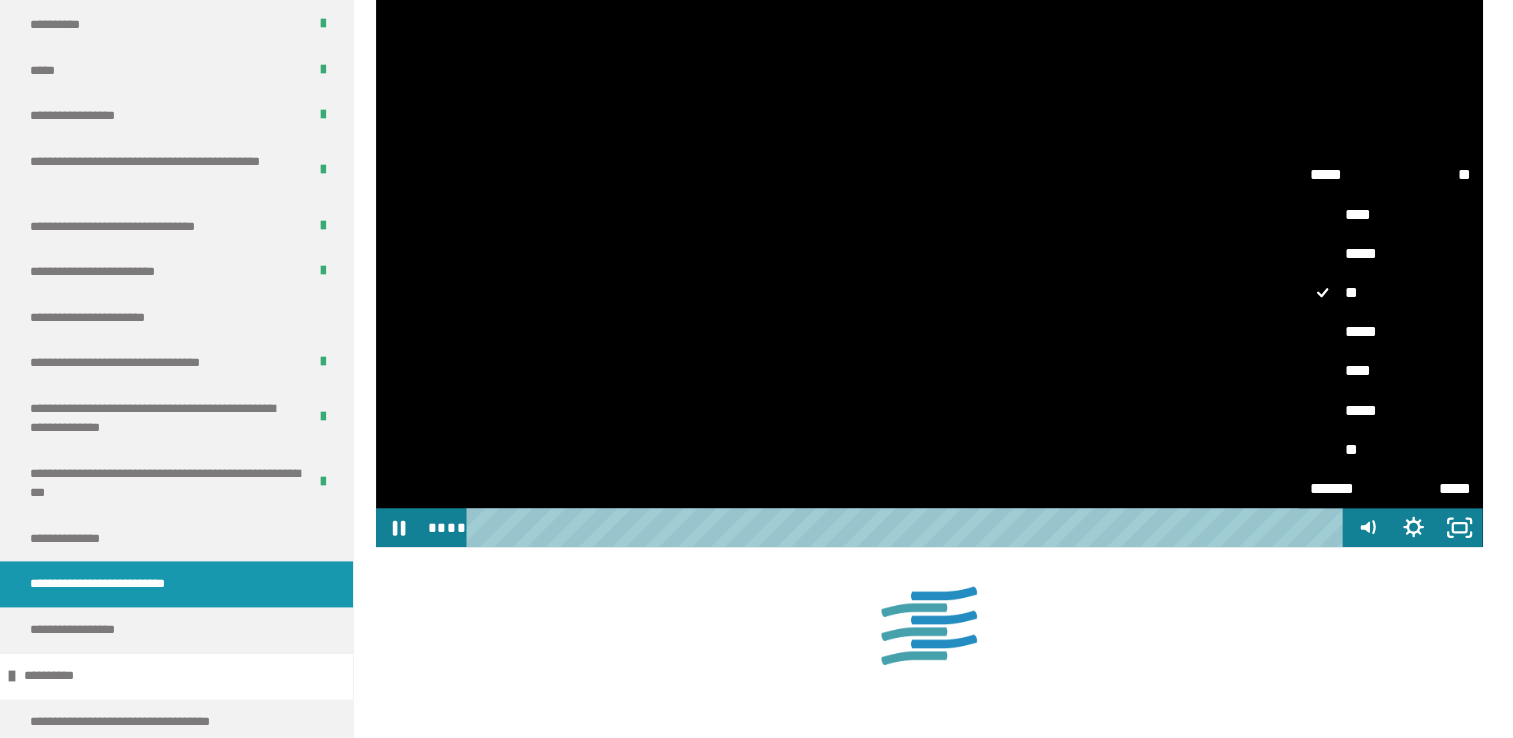 click on "**" at bounding box center (1390, 450) 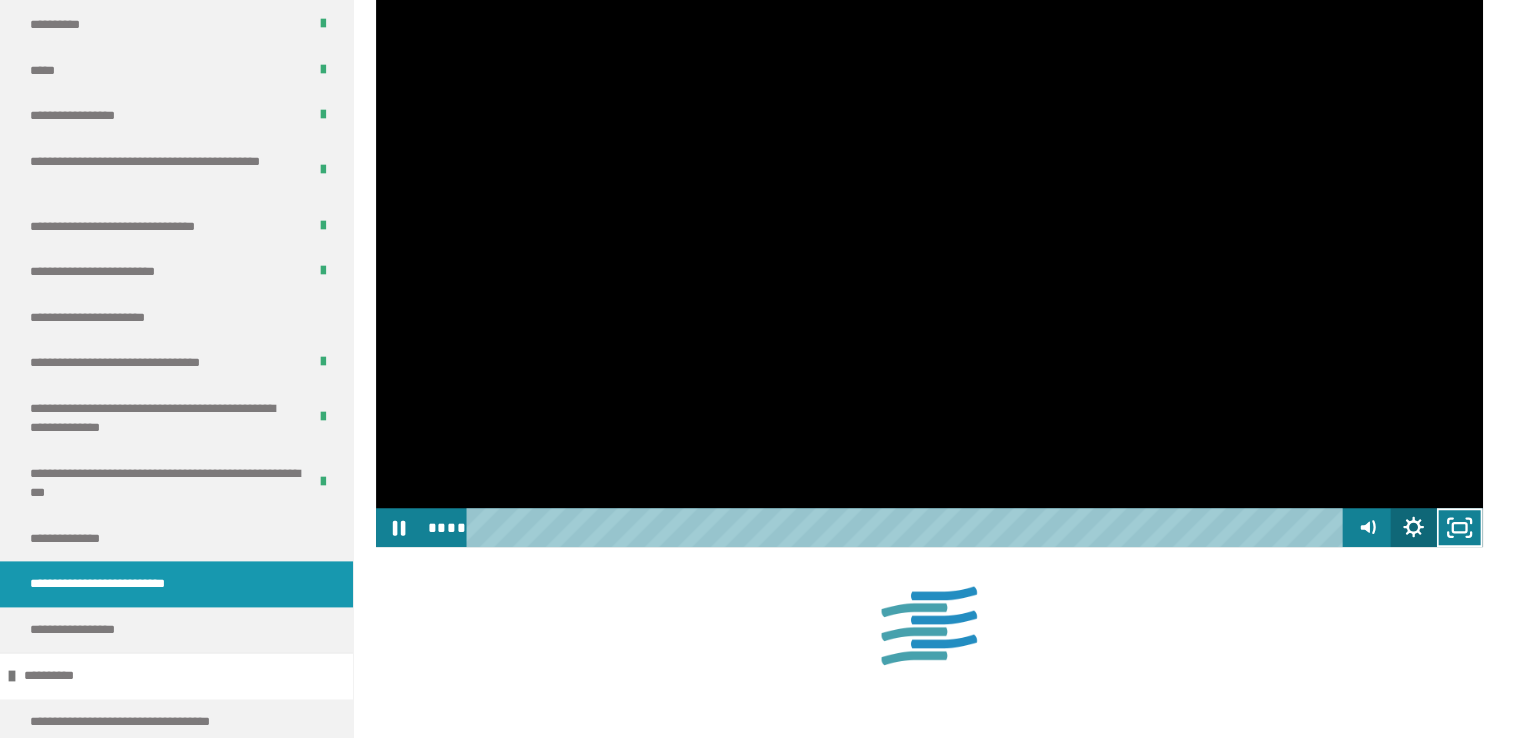 click 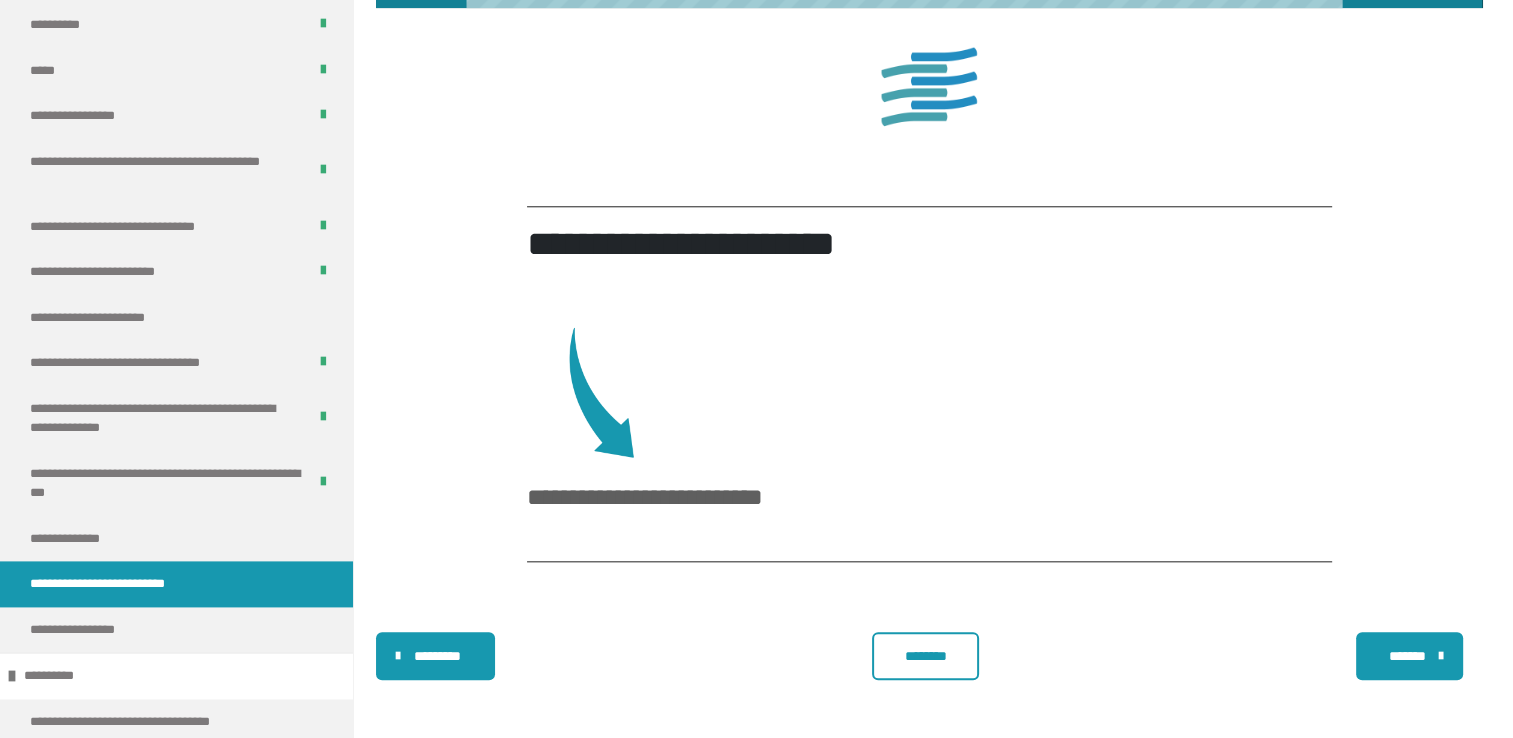 scroll, scrollTop: 1951, scrollLeft: 0, axis: vertical 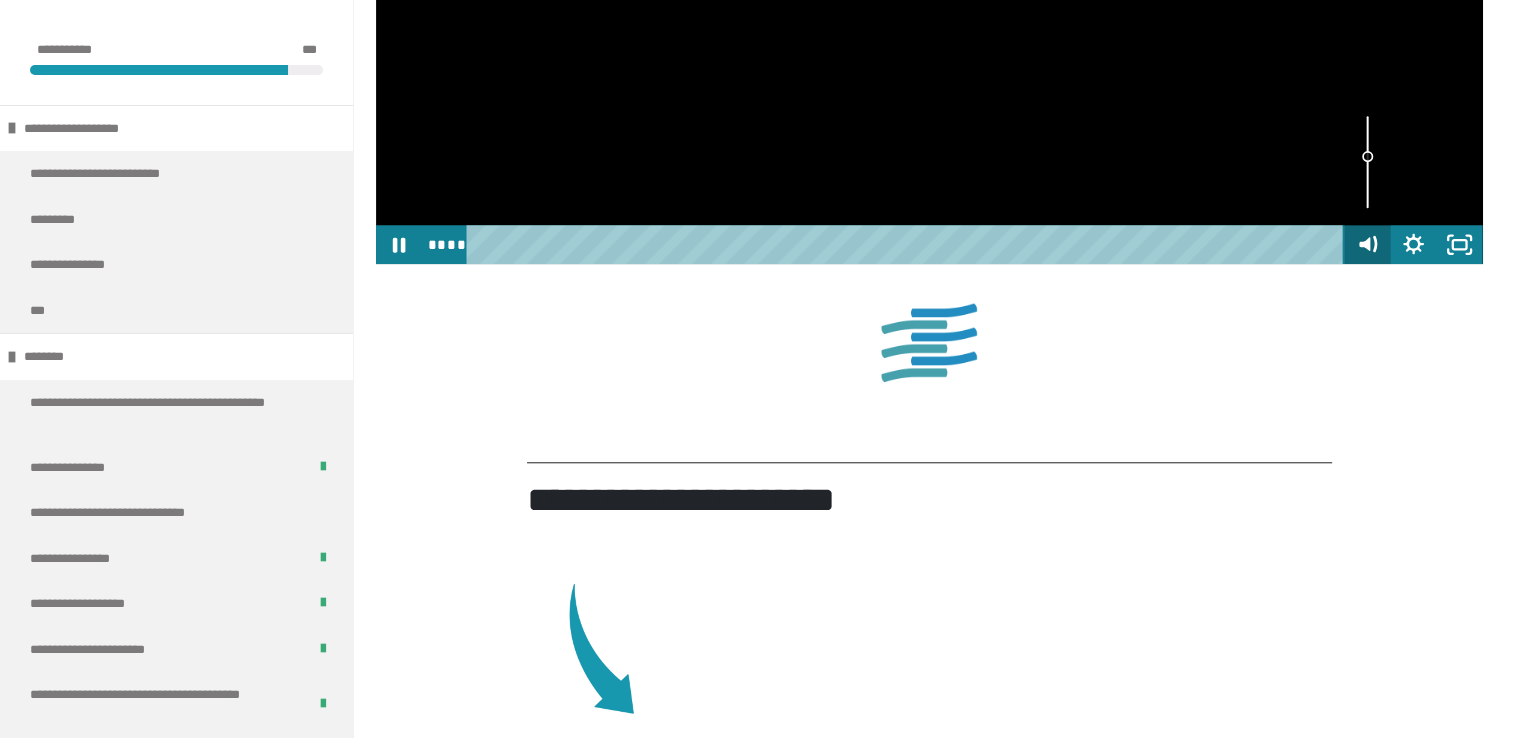click 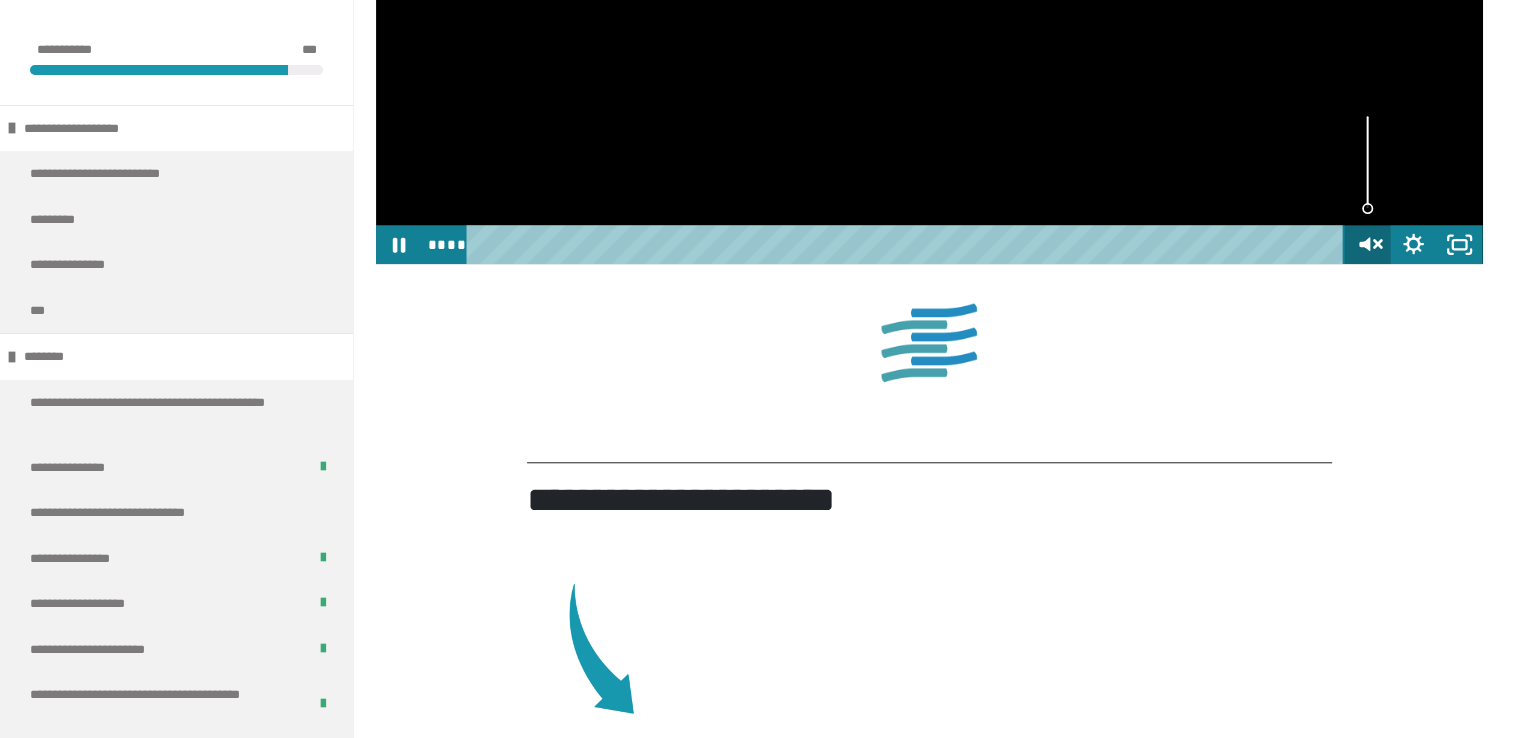 click 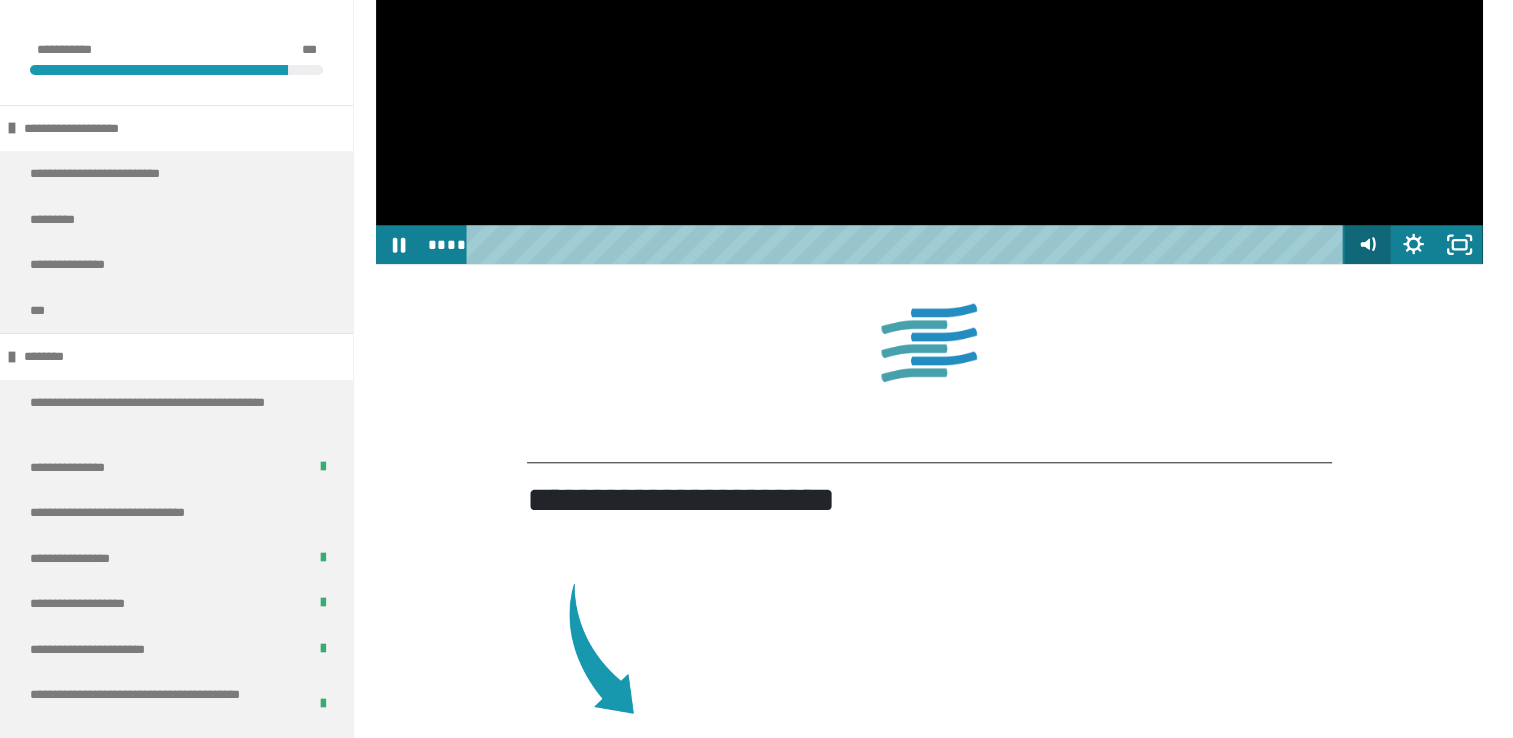 type 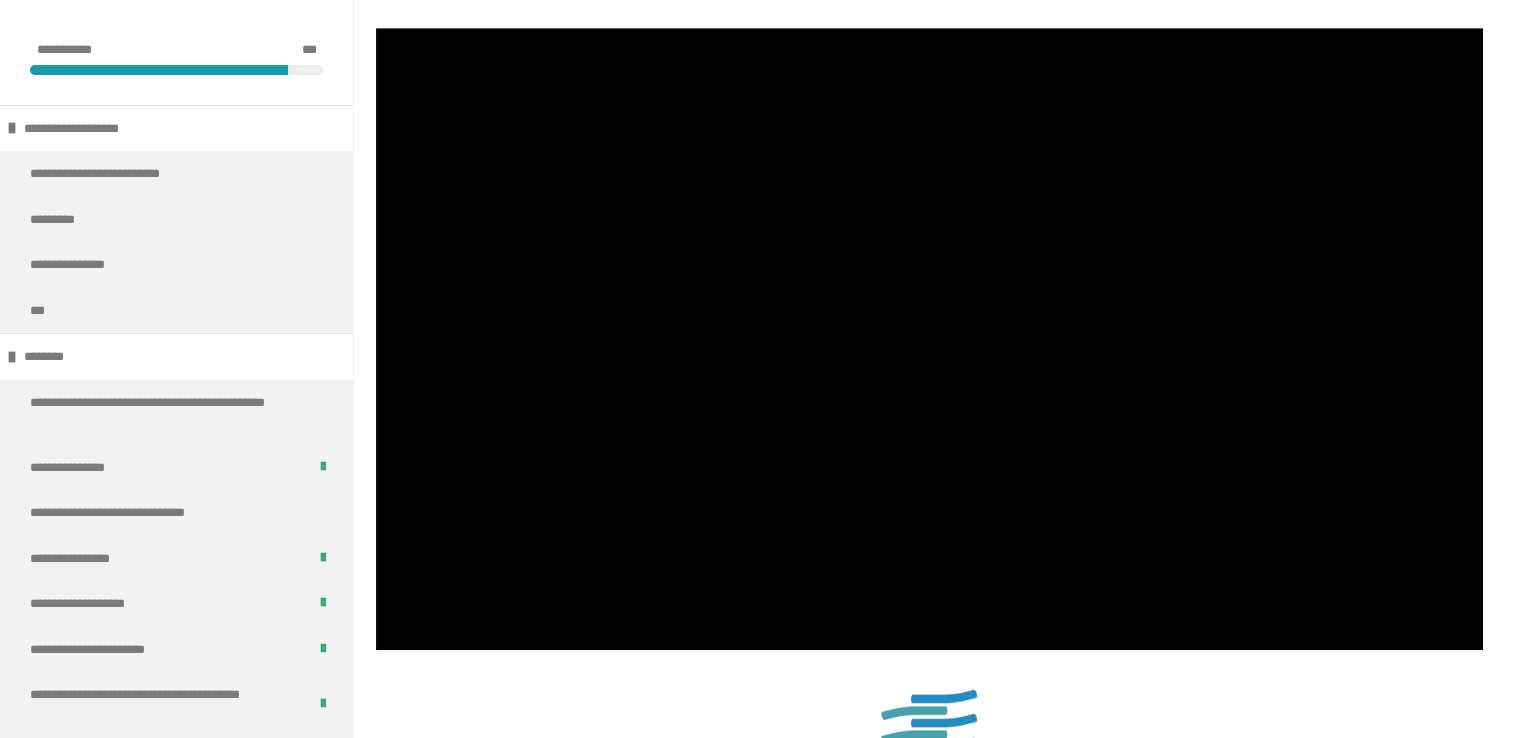 scroll, scrollTop: 1227, scrollLeft: 0, axis: vertical 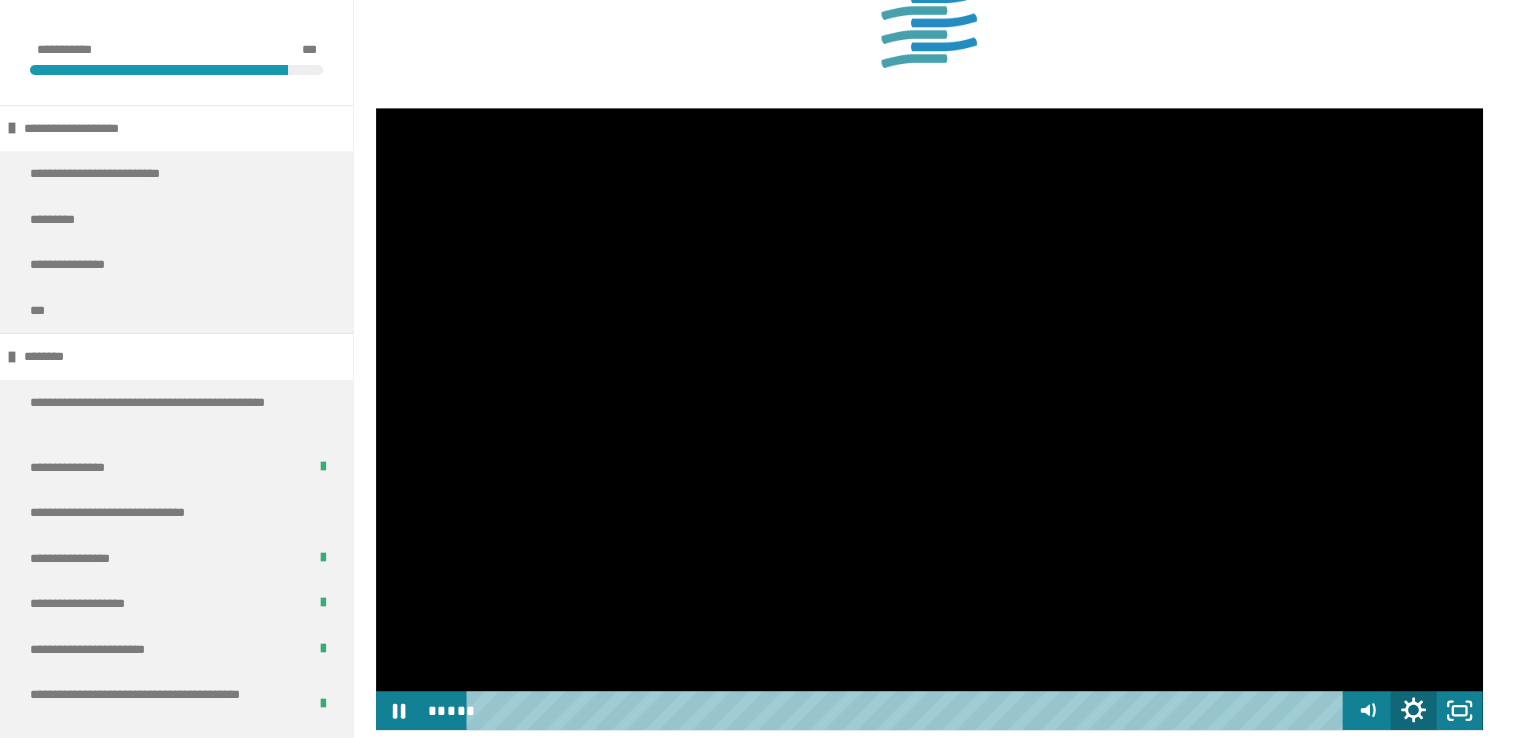 click 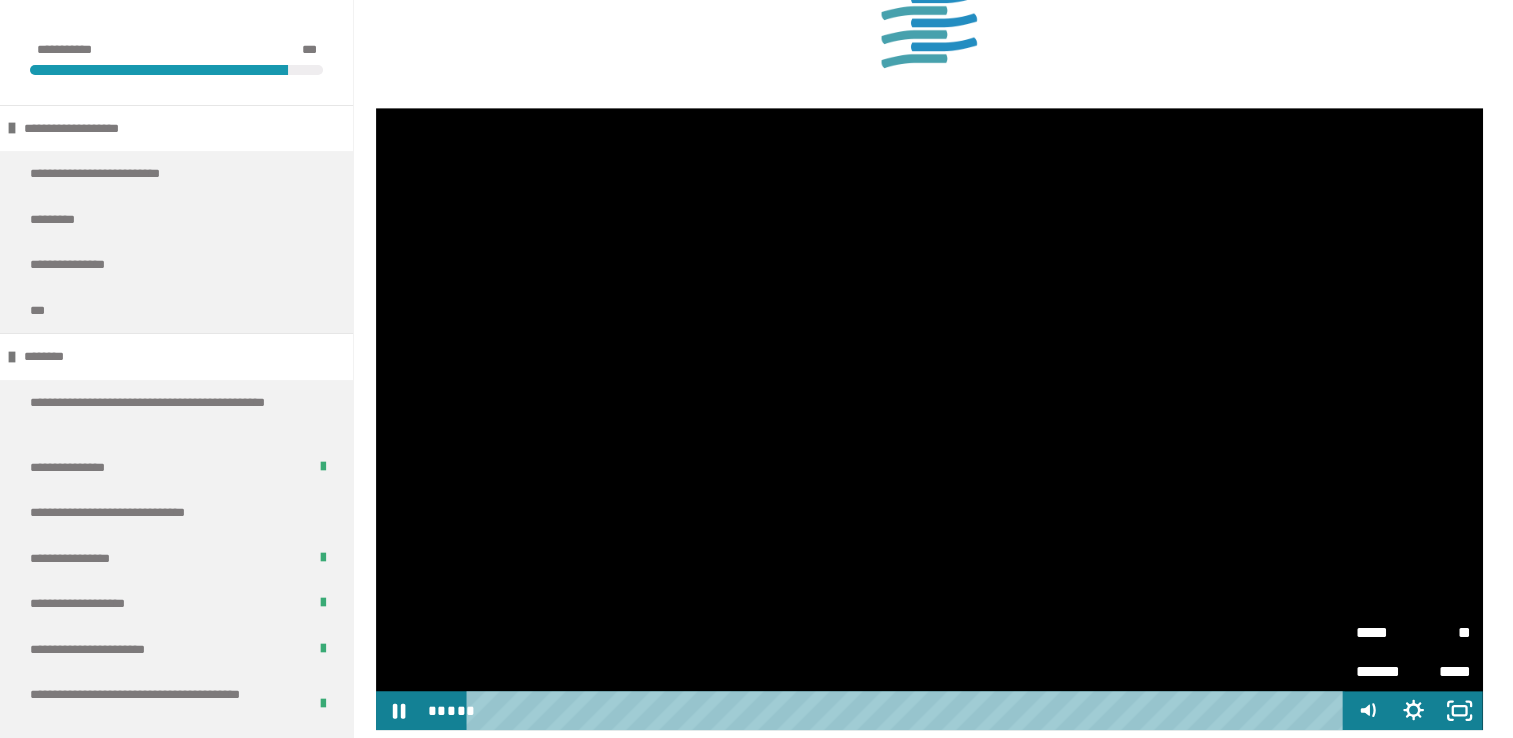 click on "*****" at bounding box center (1385, 628) 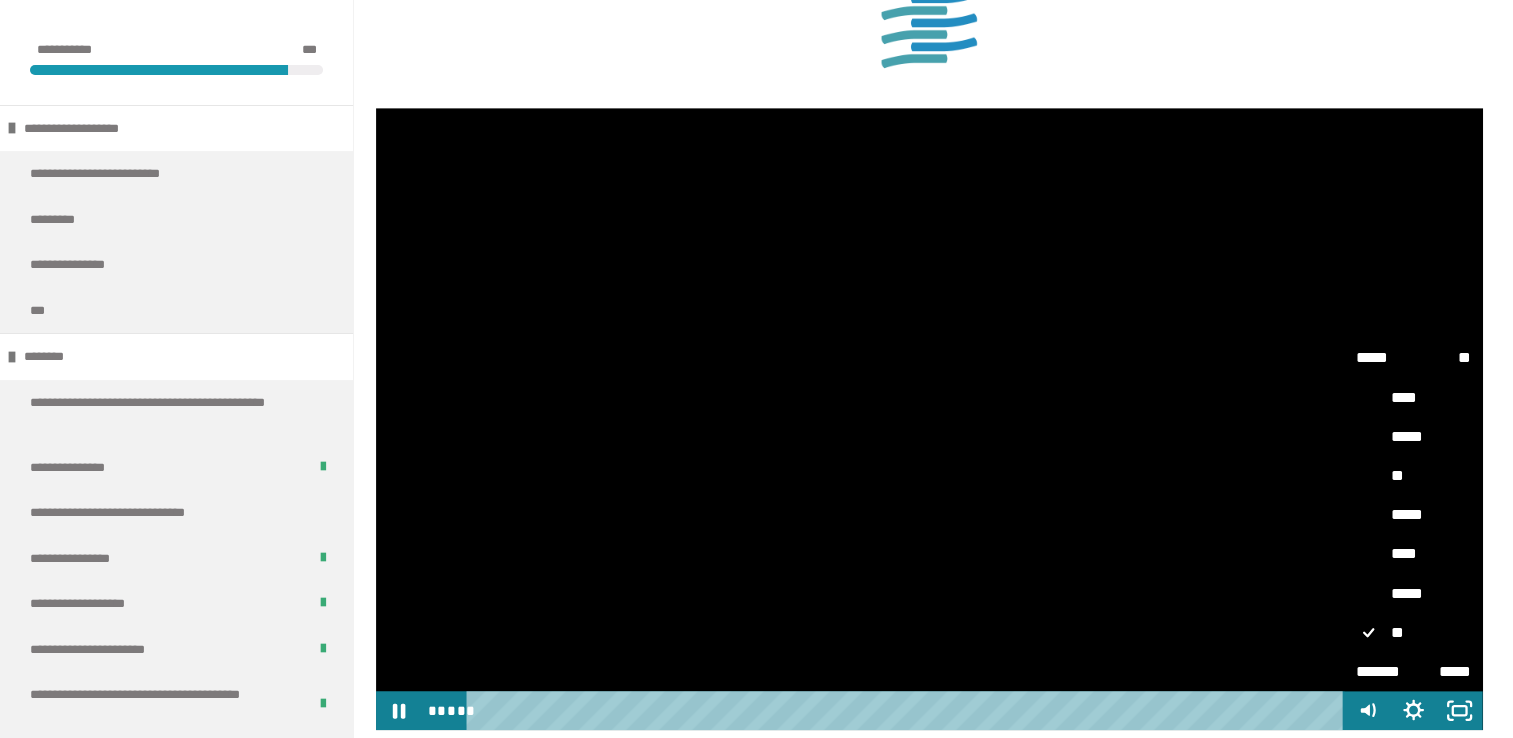 click on "****" at bounding box center [1413, 554] 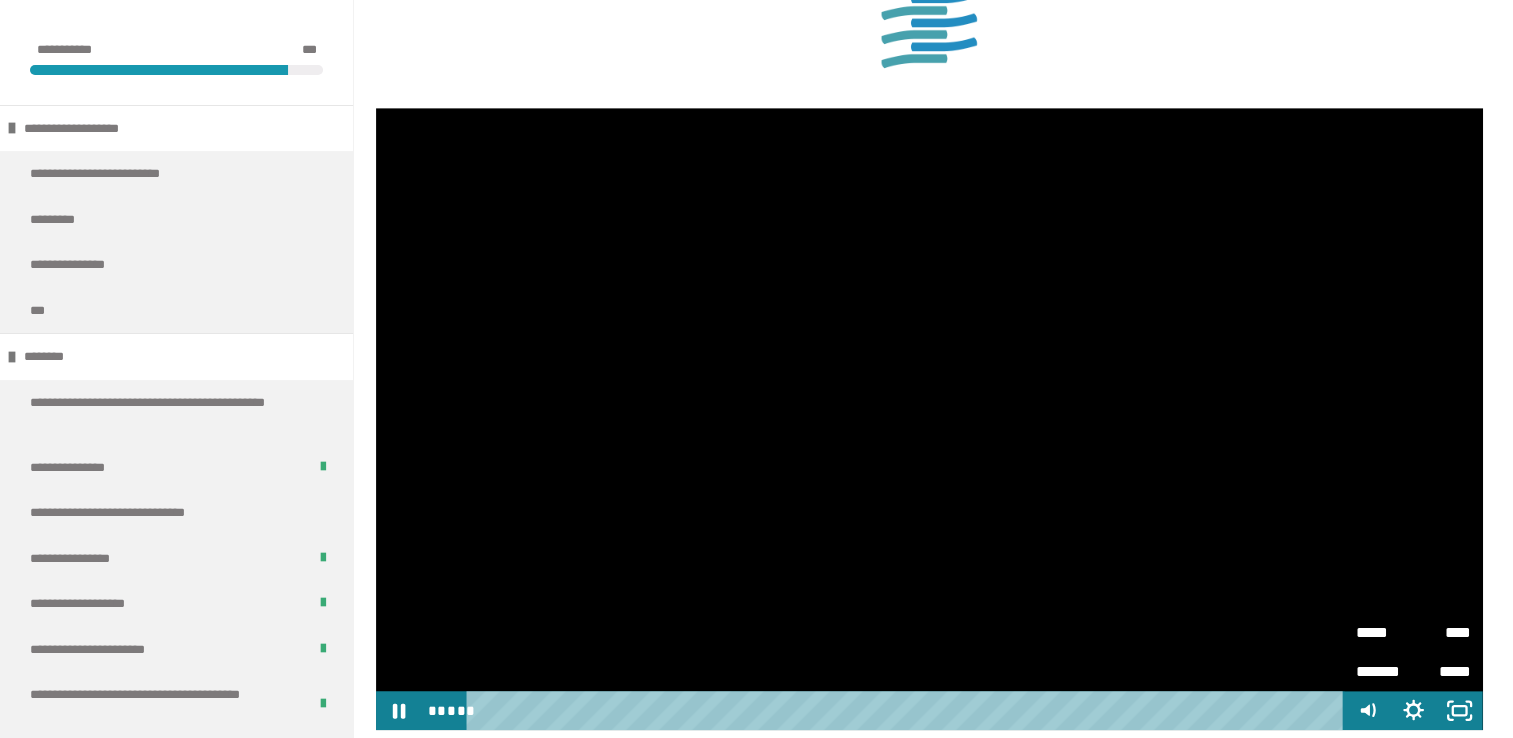 click on "*****" at bounding box center [1385, 632] 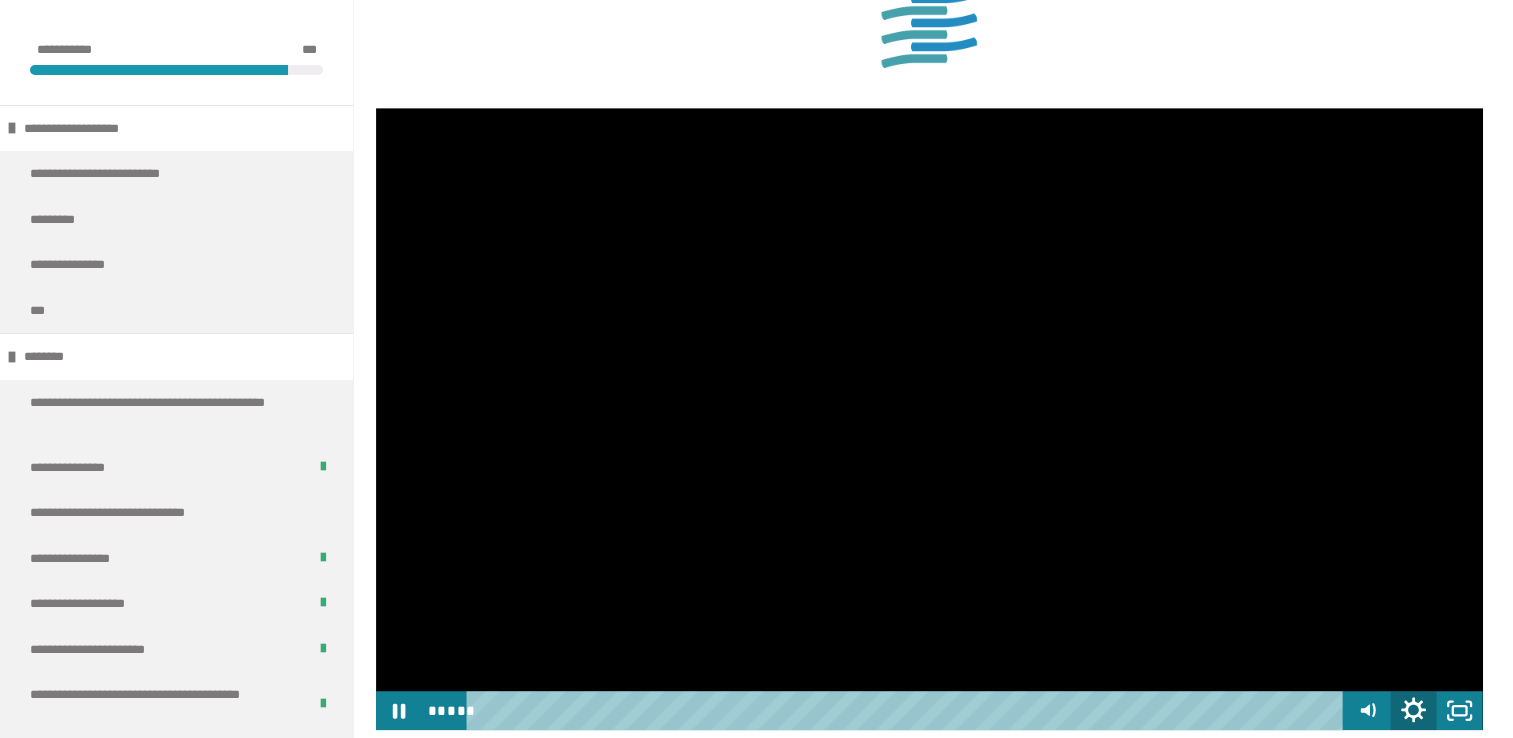 click 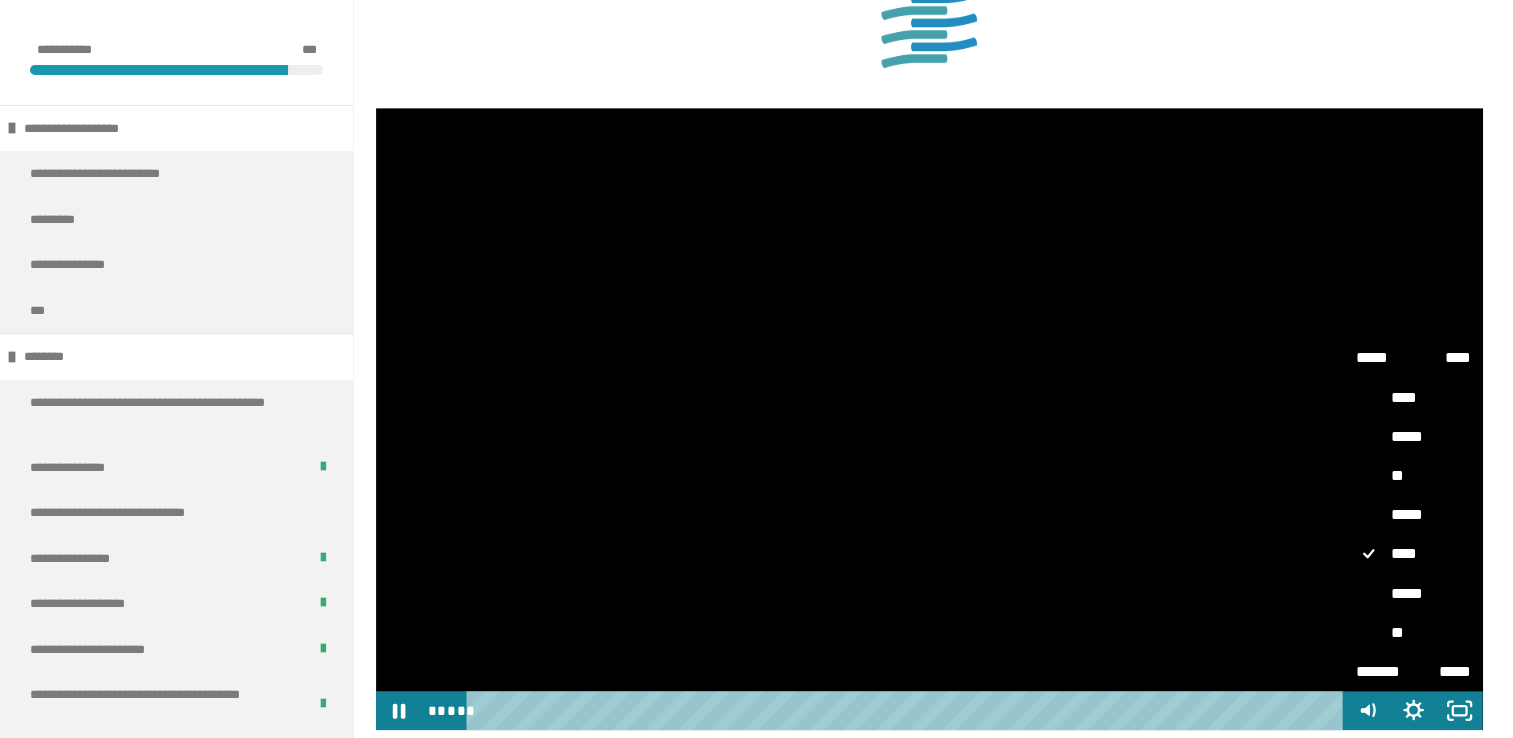 click on "*****" at bounding box center (1413, 515) 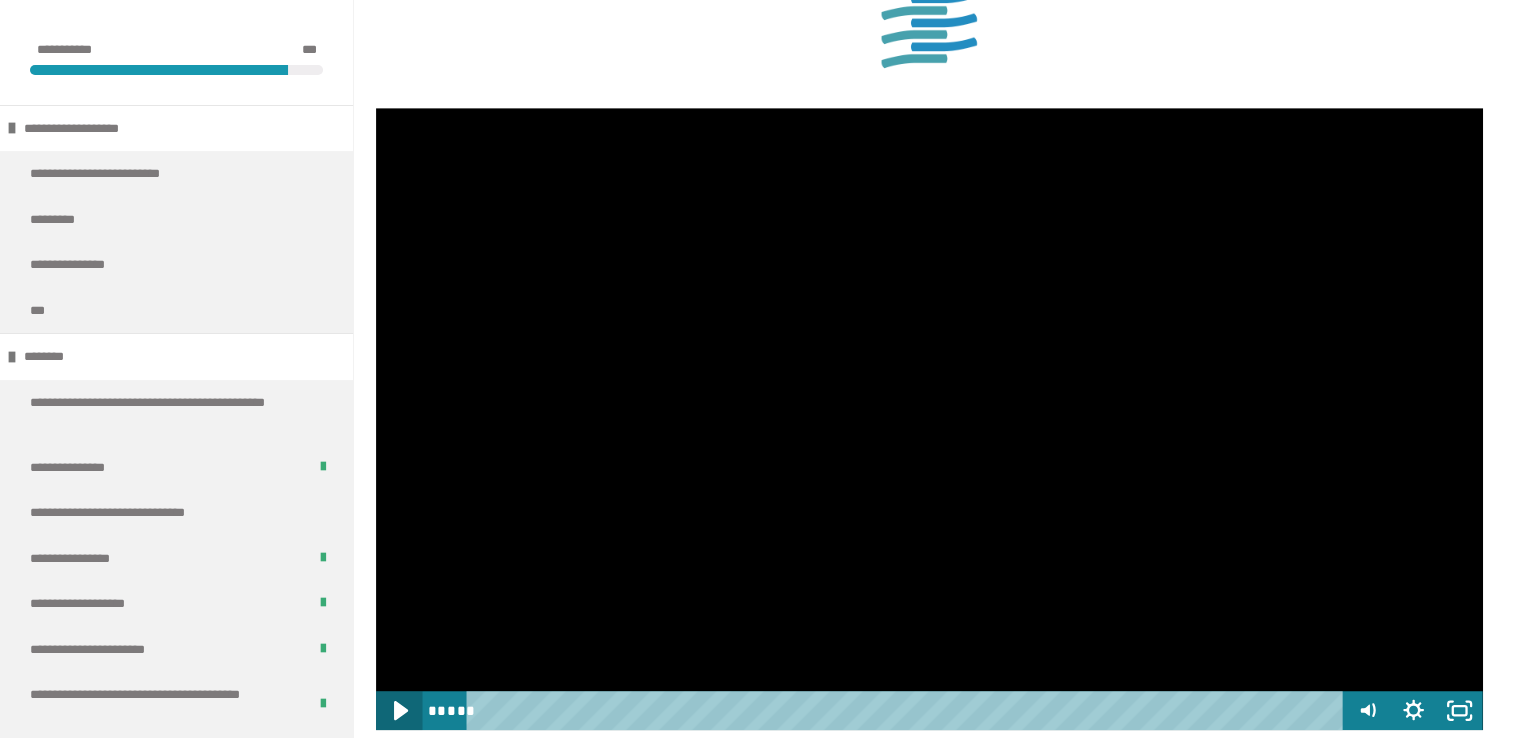 click 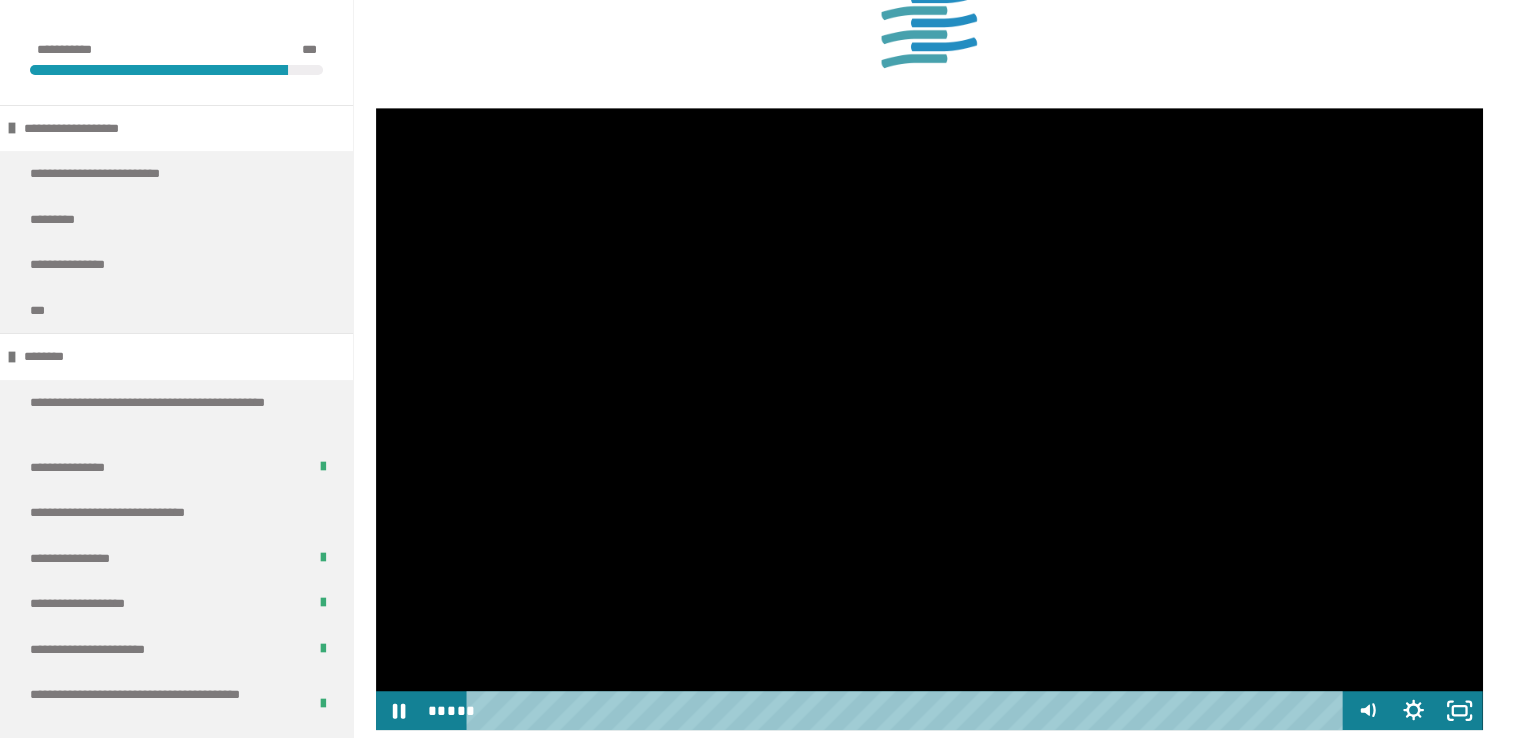 click at bounding box center (929, 419) 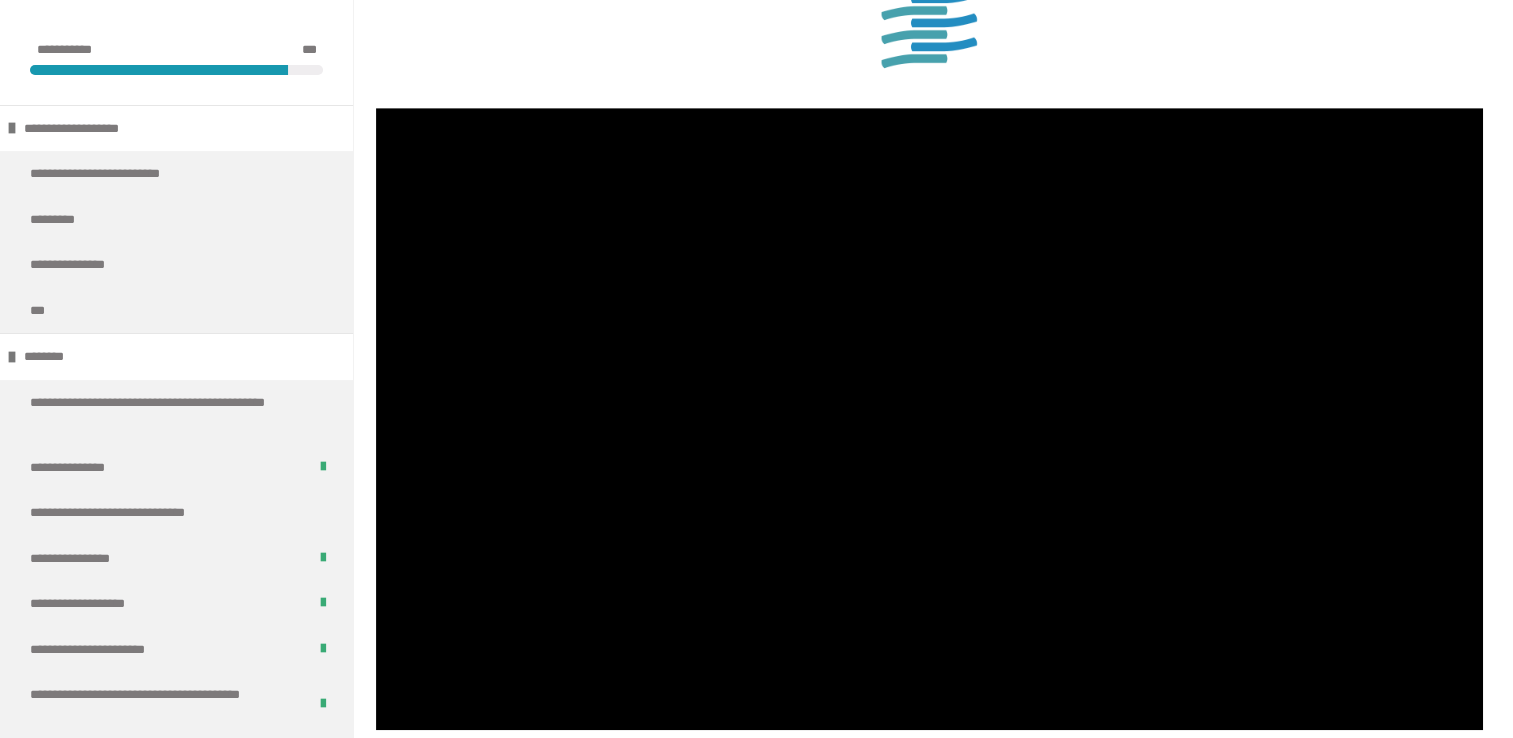 click at bounding box center (929, 419) 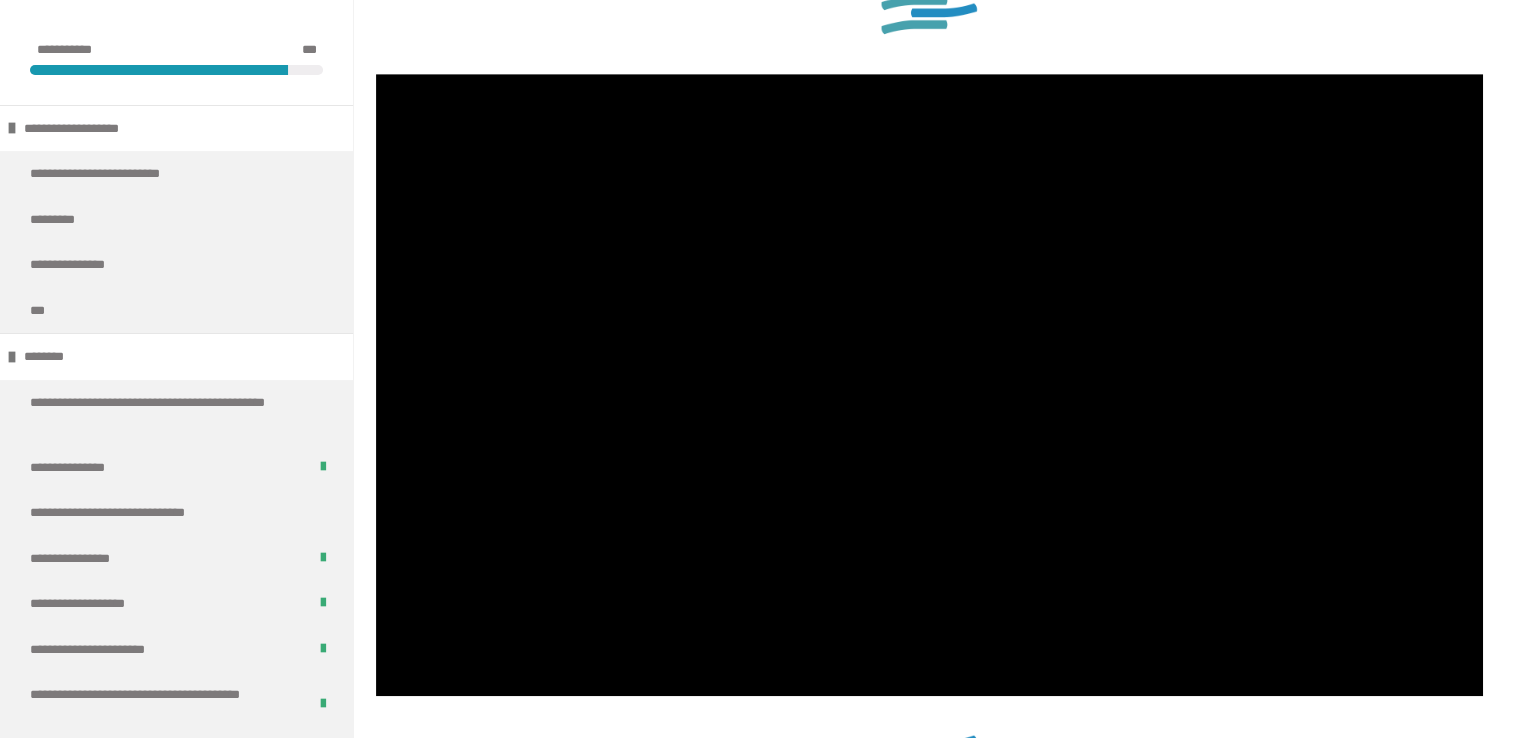 scroll, scrollTop: 1269, scrollLeft: 0, axis: vertical 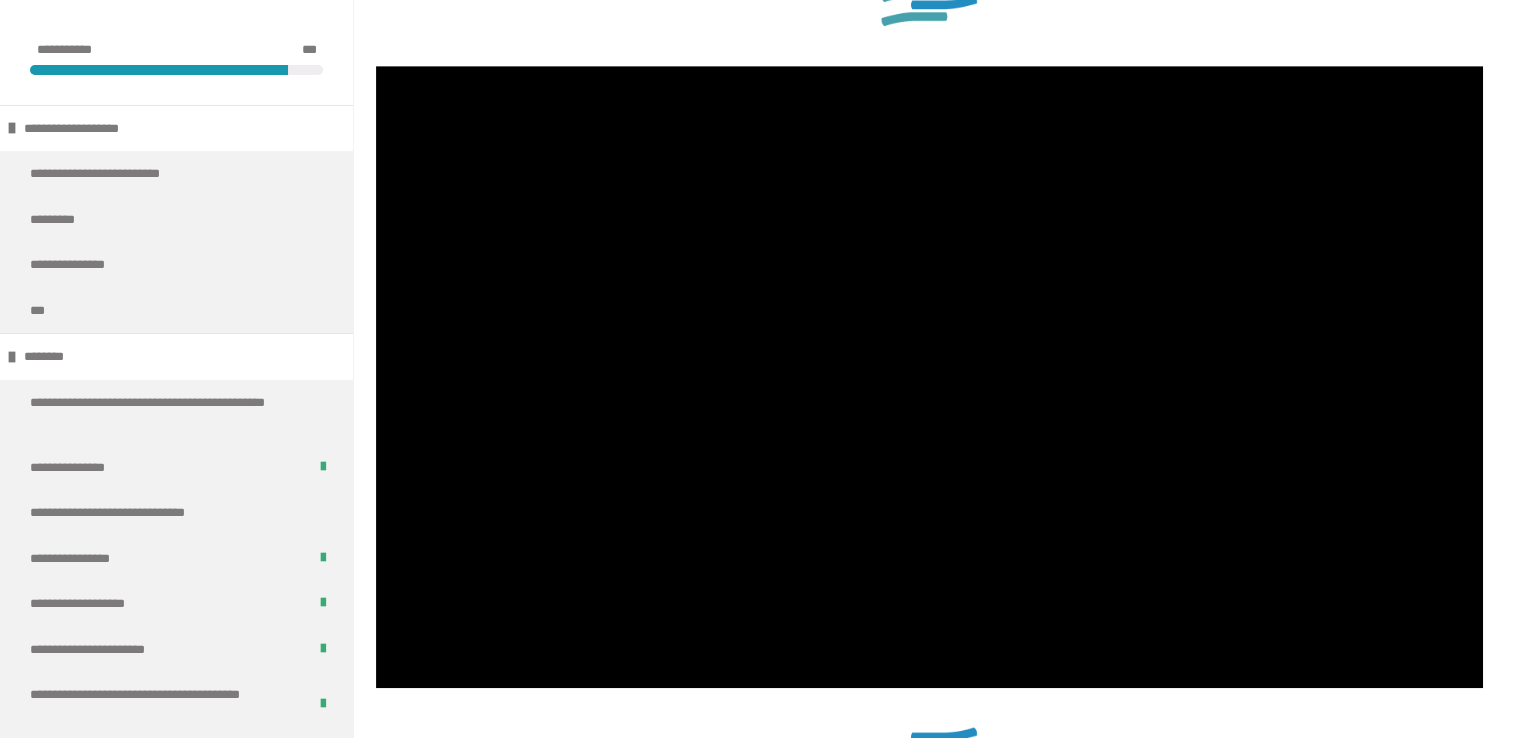 type 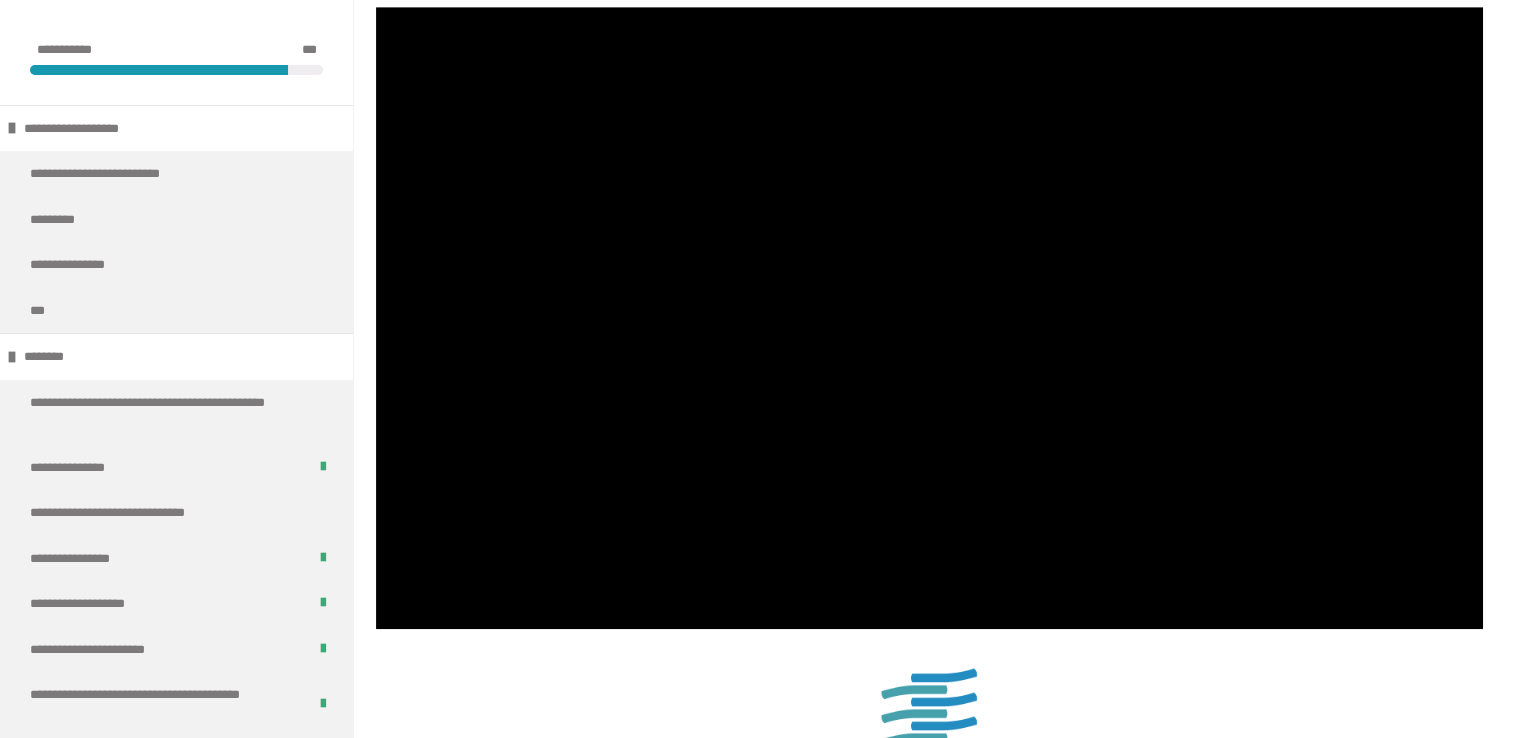 scroll, scrollTop: 1322, scrollLeft: 0, axis: vertical 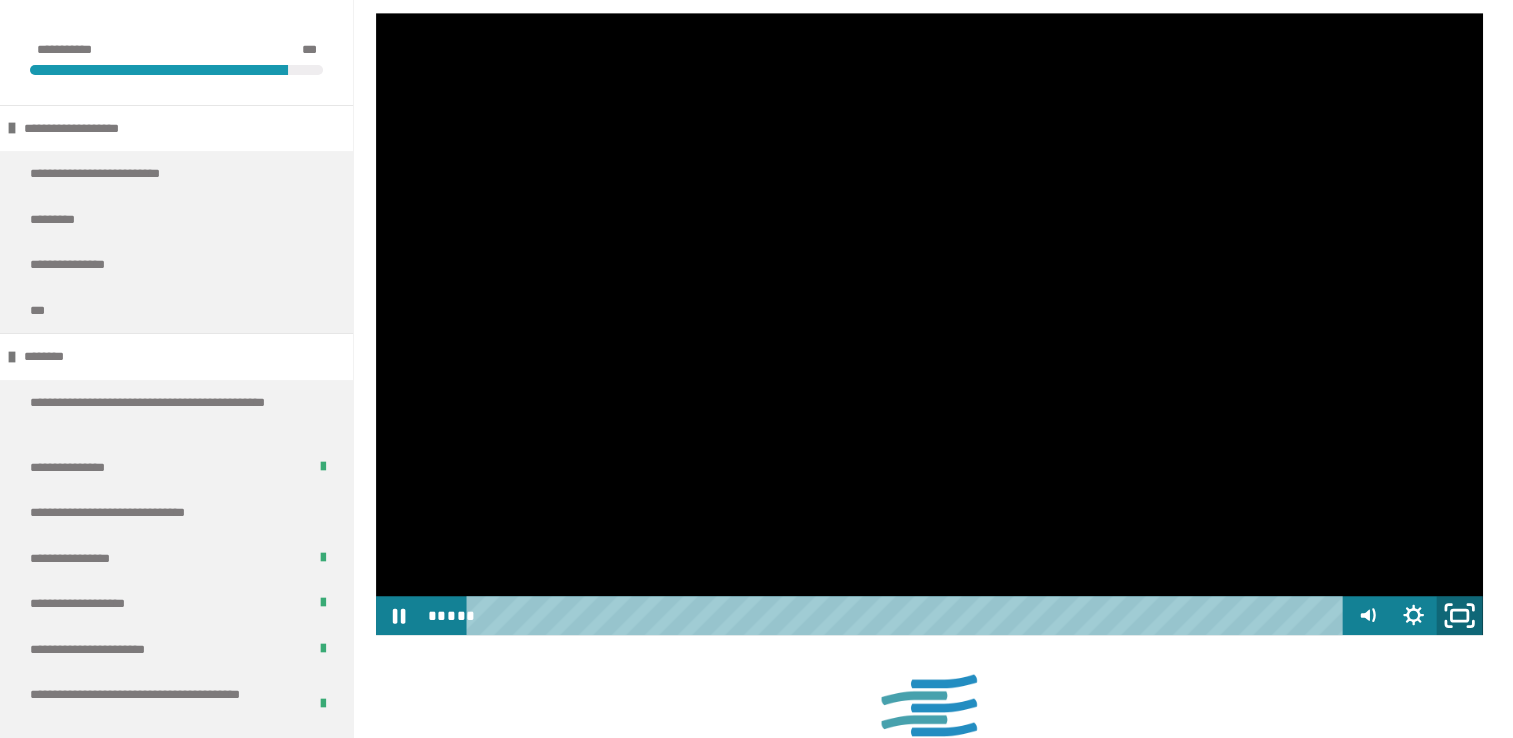 click 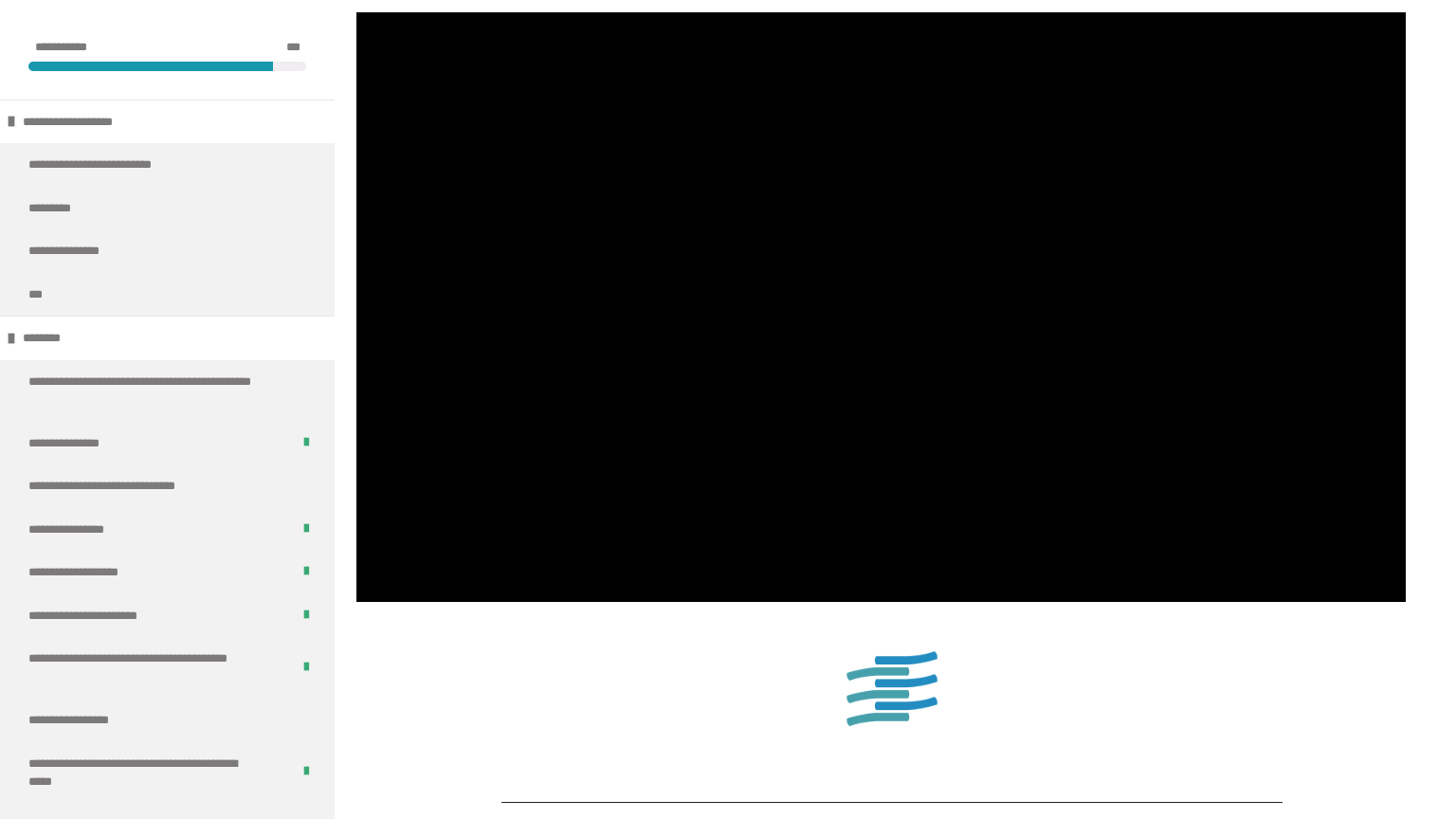 type 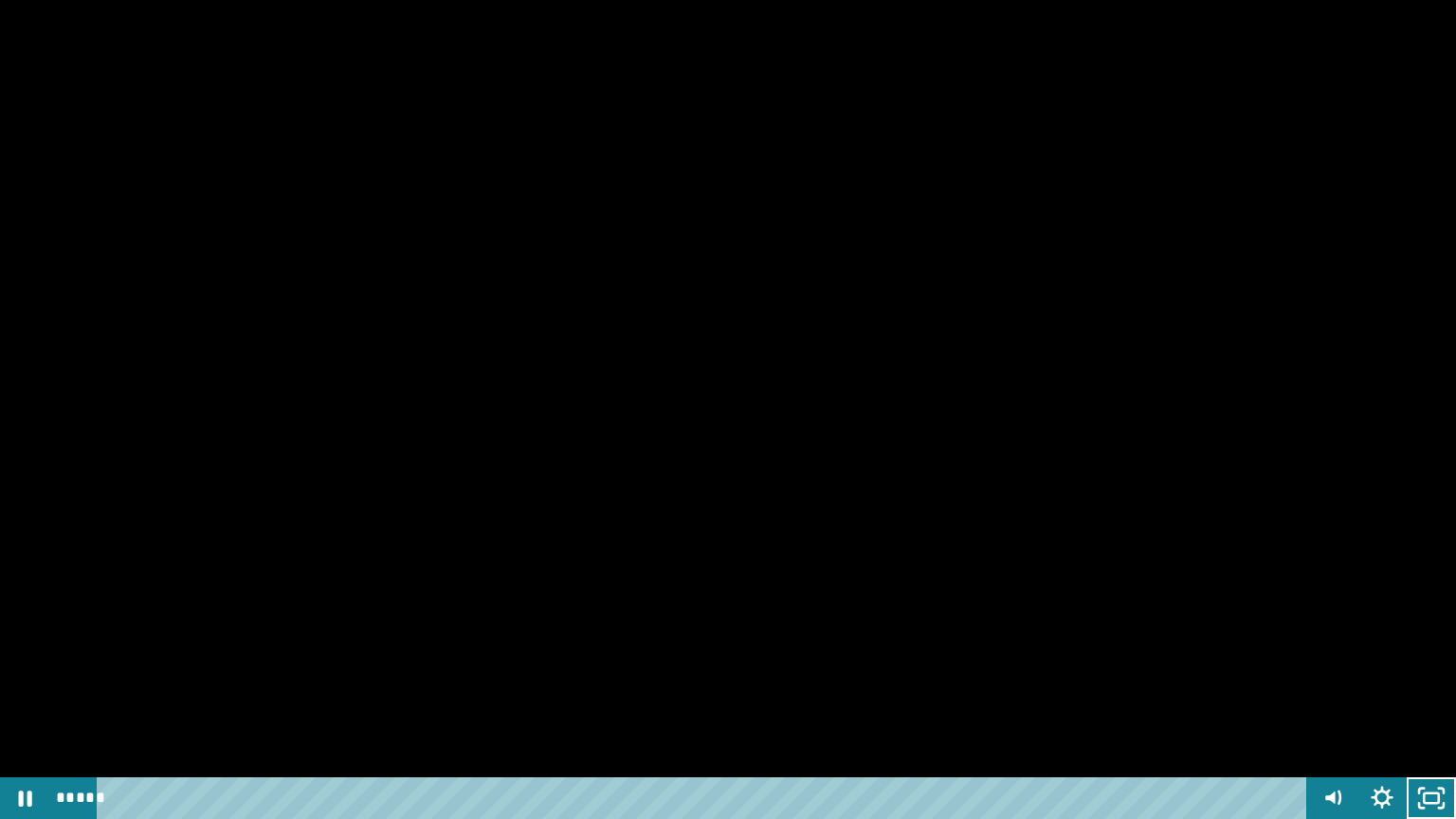 click at bounding box center [1431, 798] 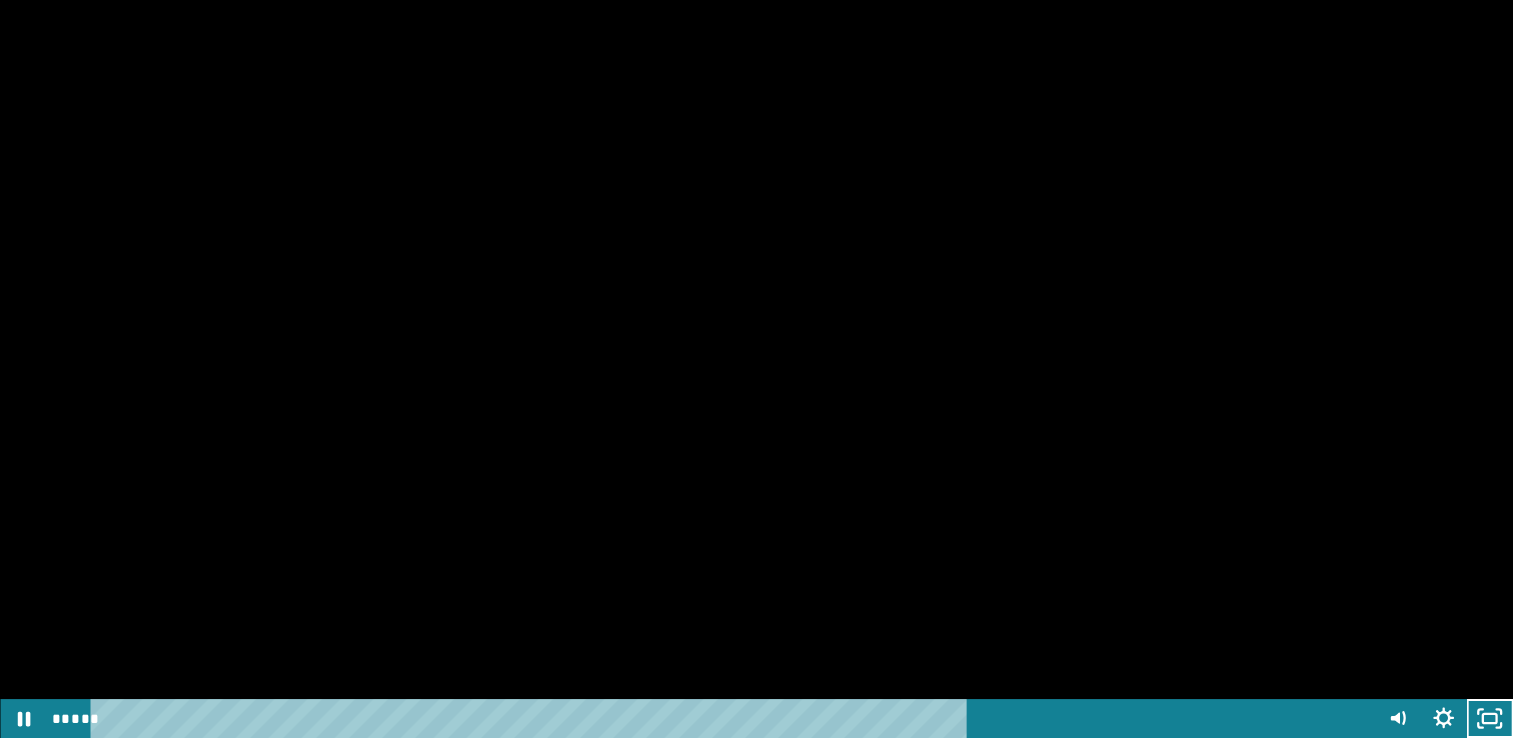 click at bounding box center (1490, 718) 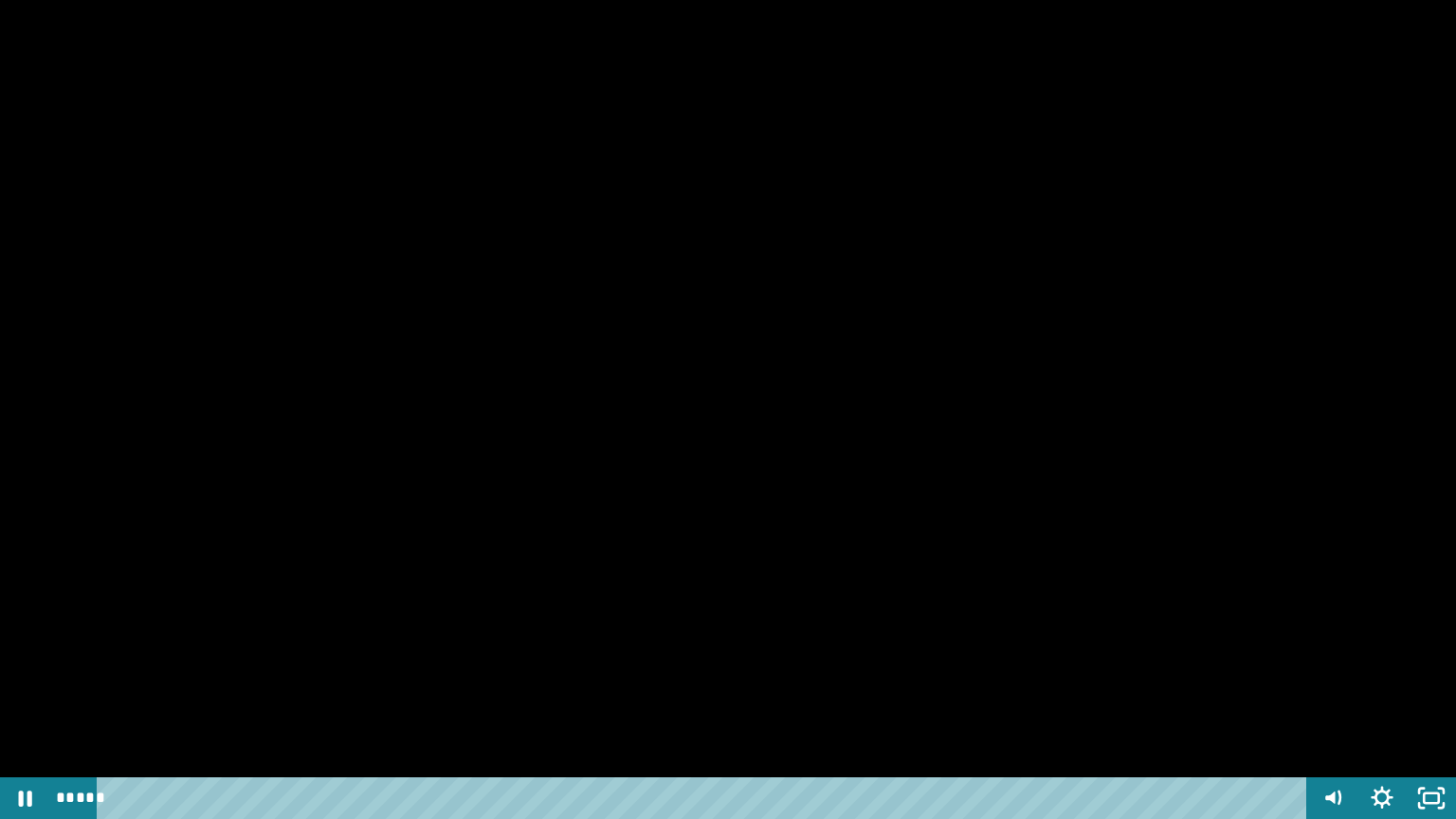 click at bounding box center [728, 410] 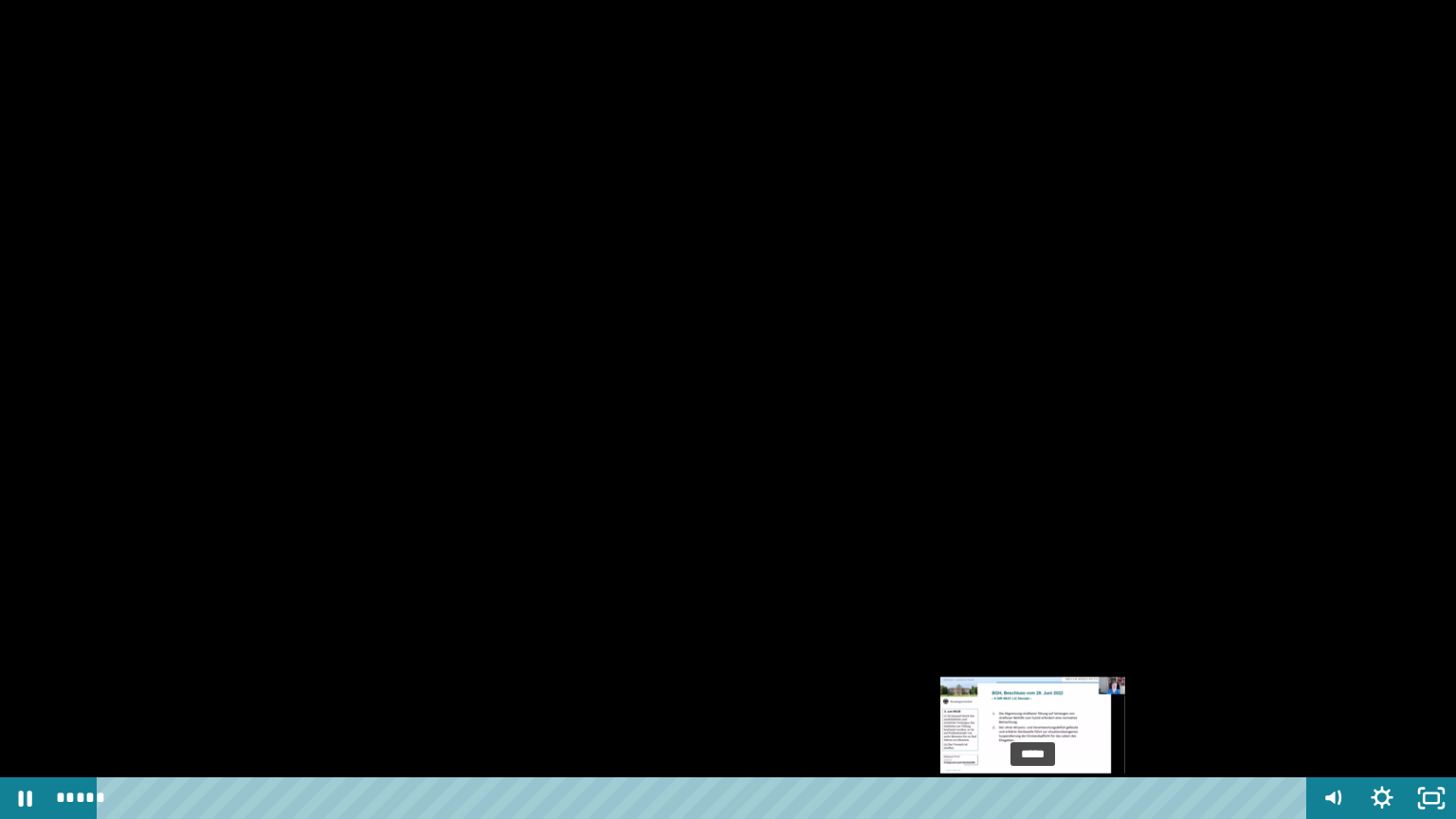 click on "*****" at bounding box center [705, 798] 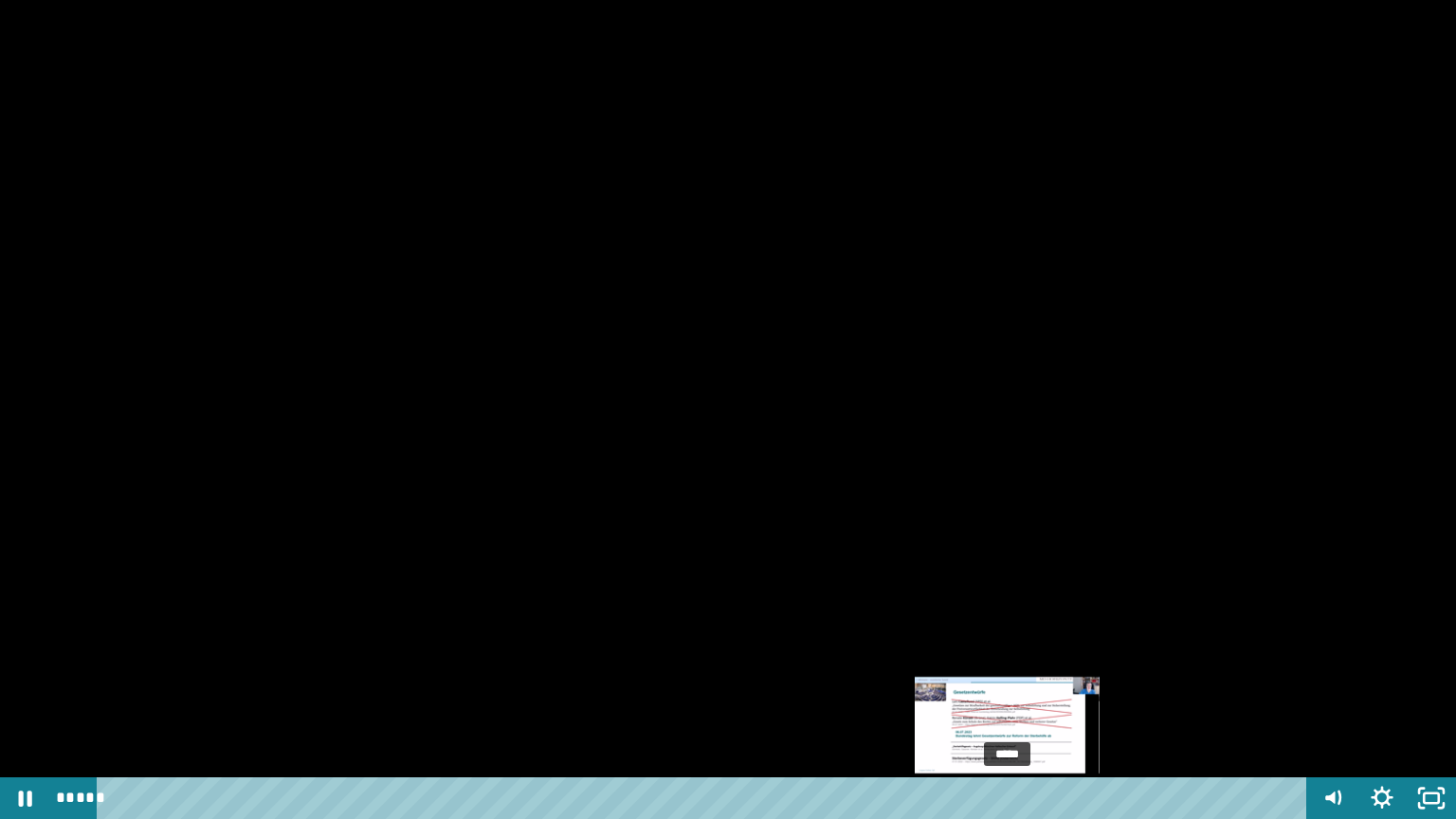 click on "*****" at bounding box center (705, 798) 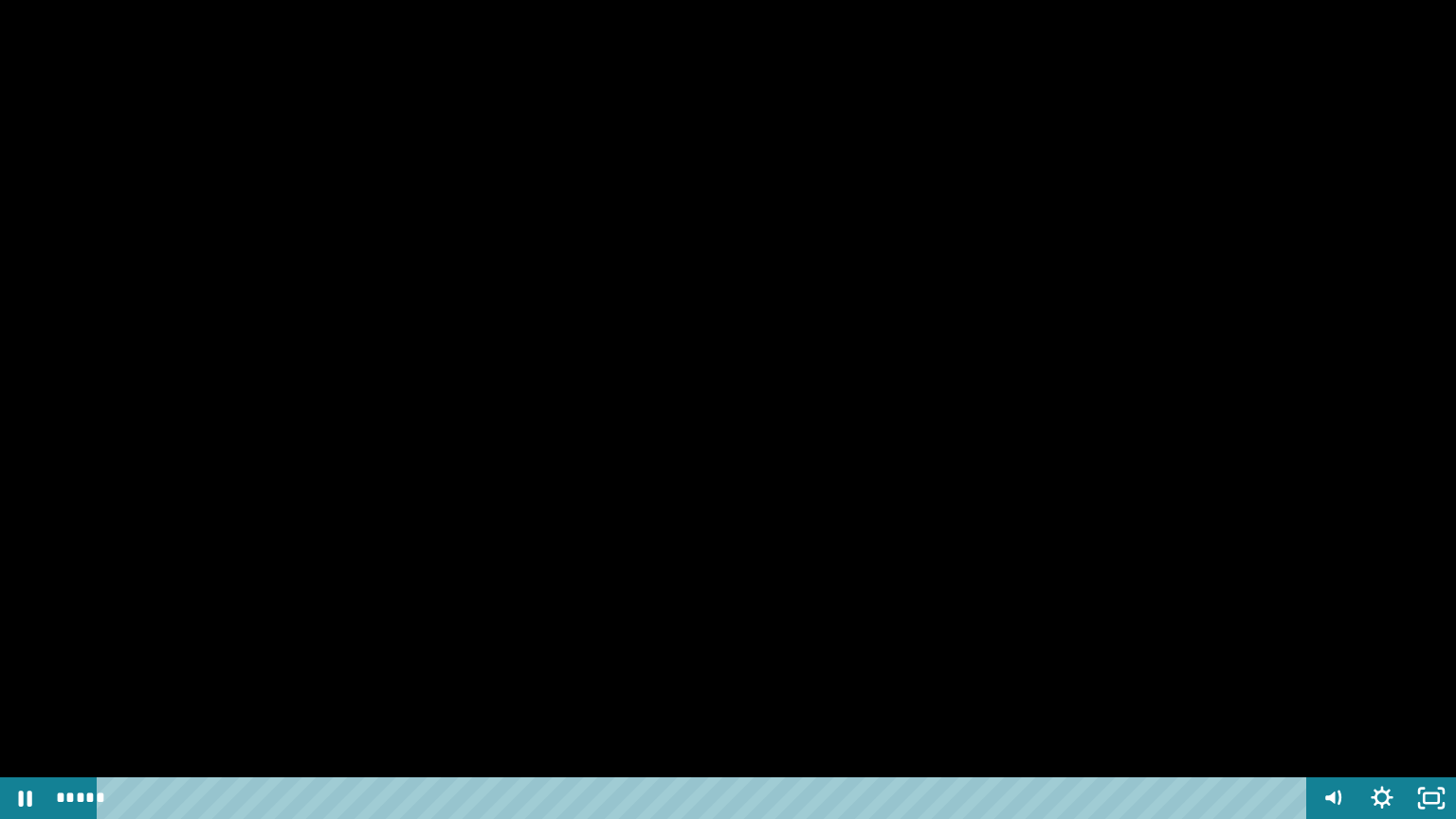click at bounding box center (728, 410) 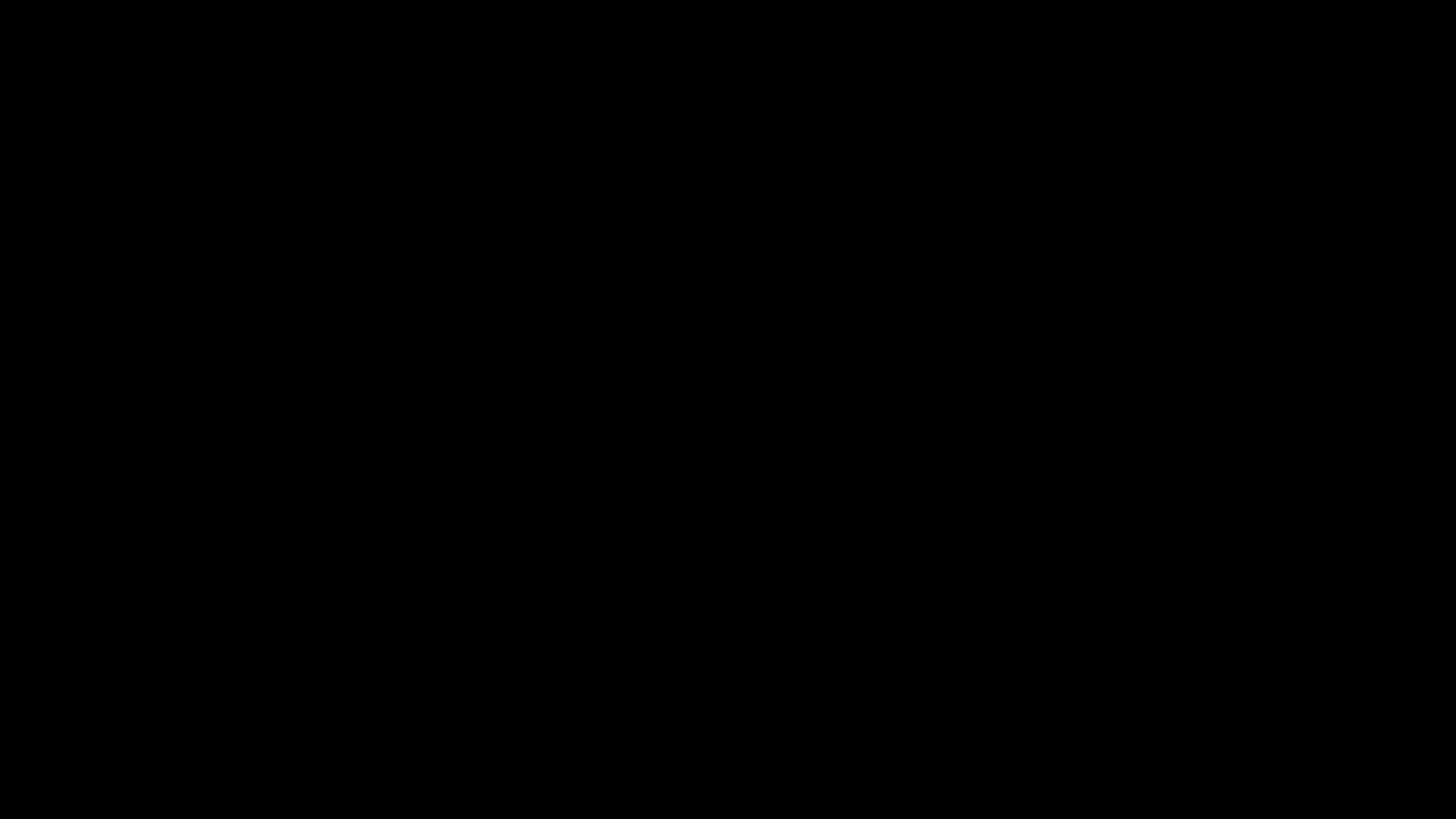 click at bounding box center (728, 410) 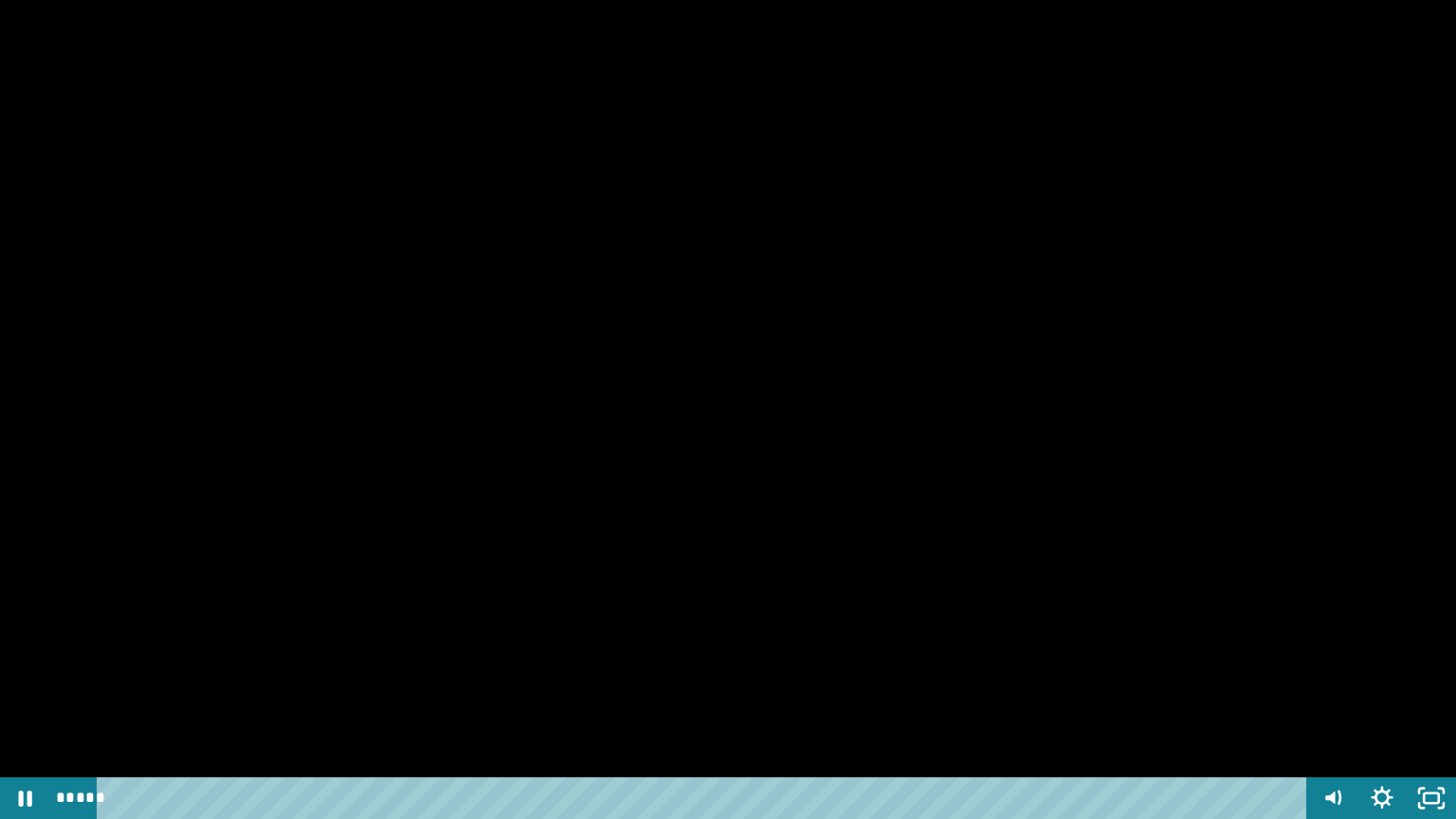 click at bounding box center [728, 410] 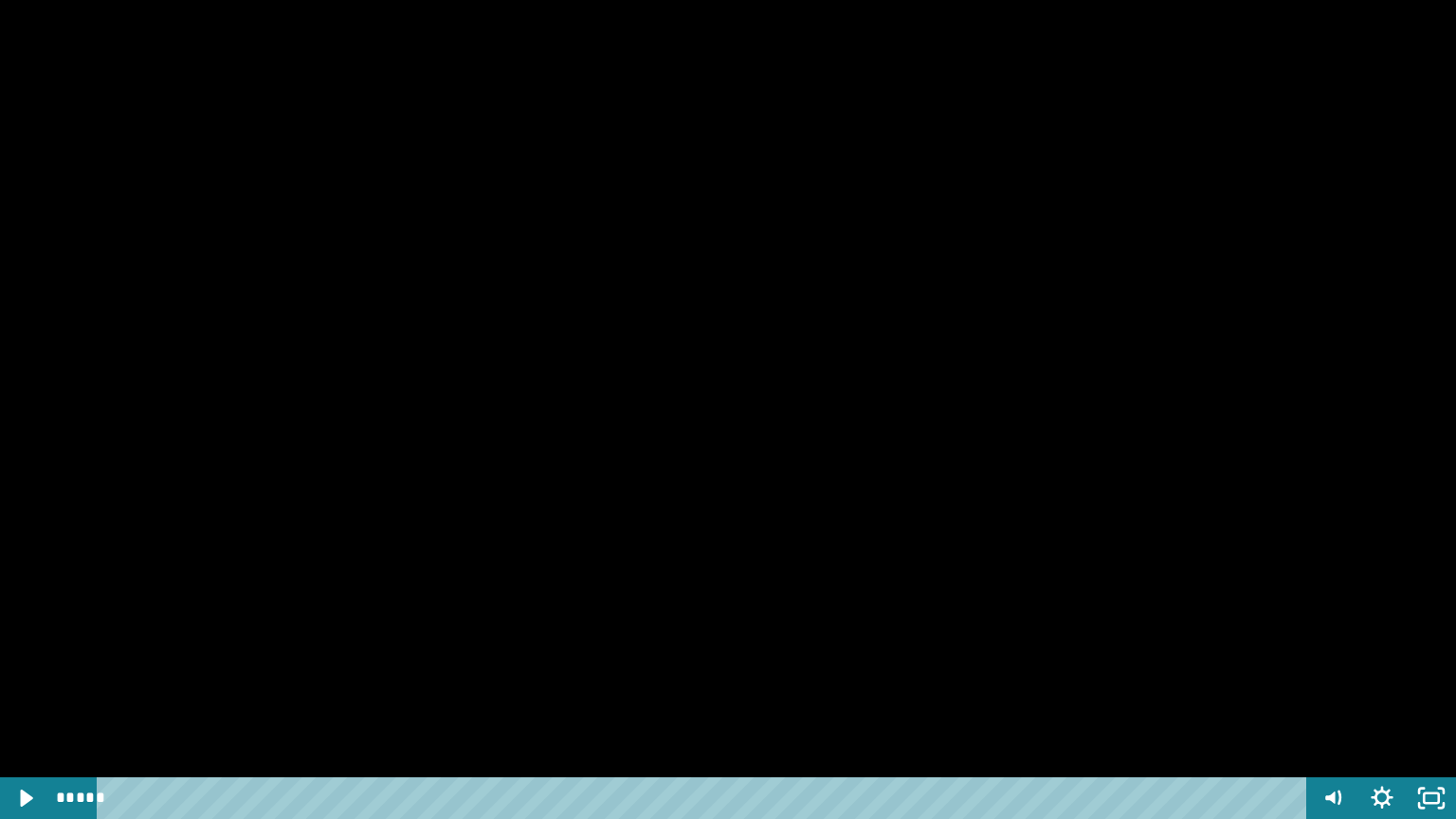 click at bounding box center [0, 0] 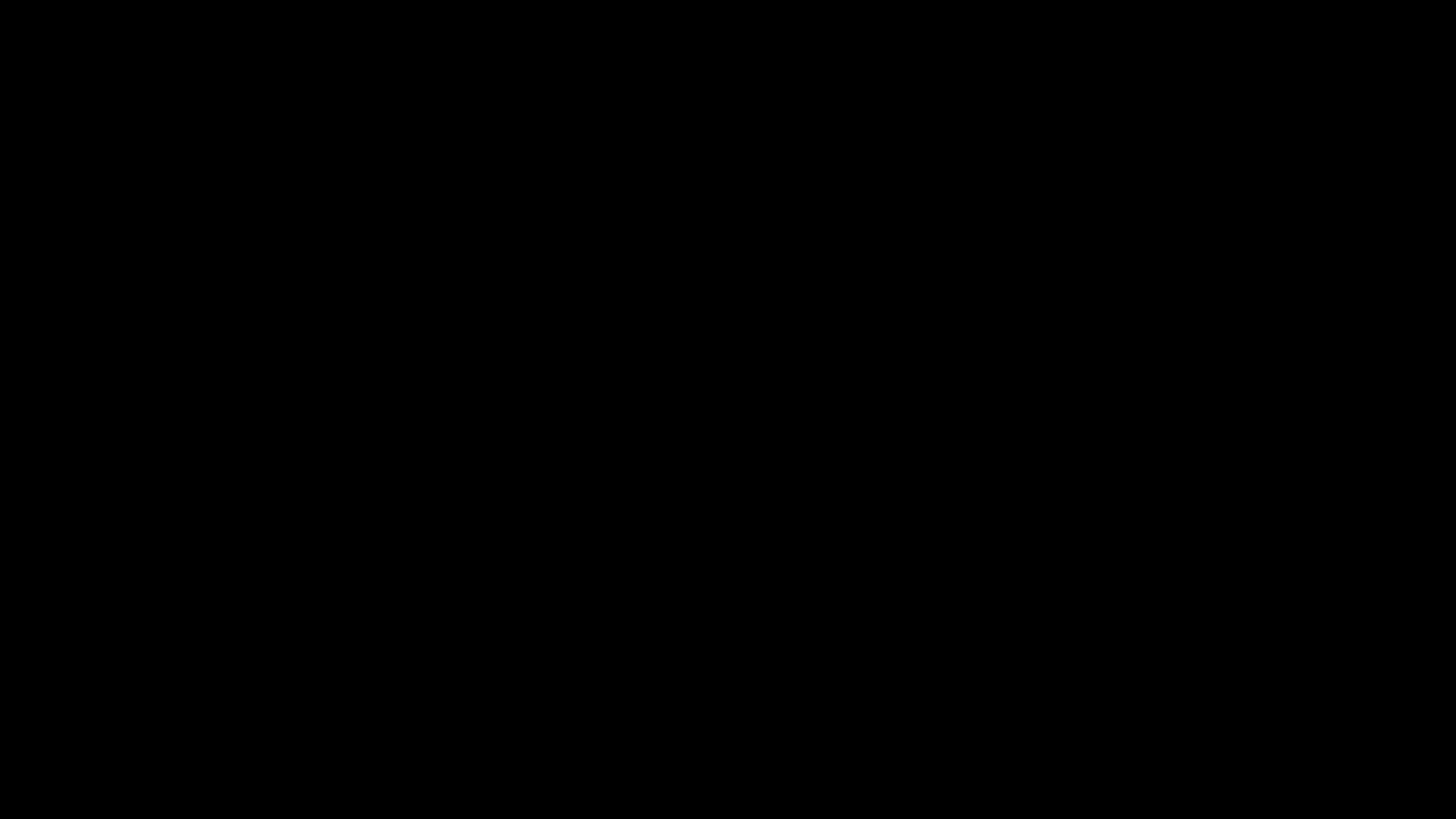 click at bounding box center (0, 0) 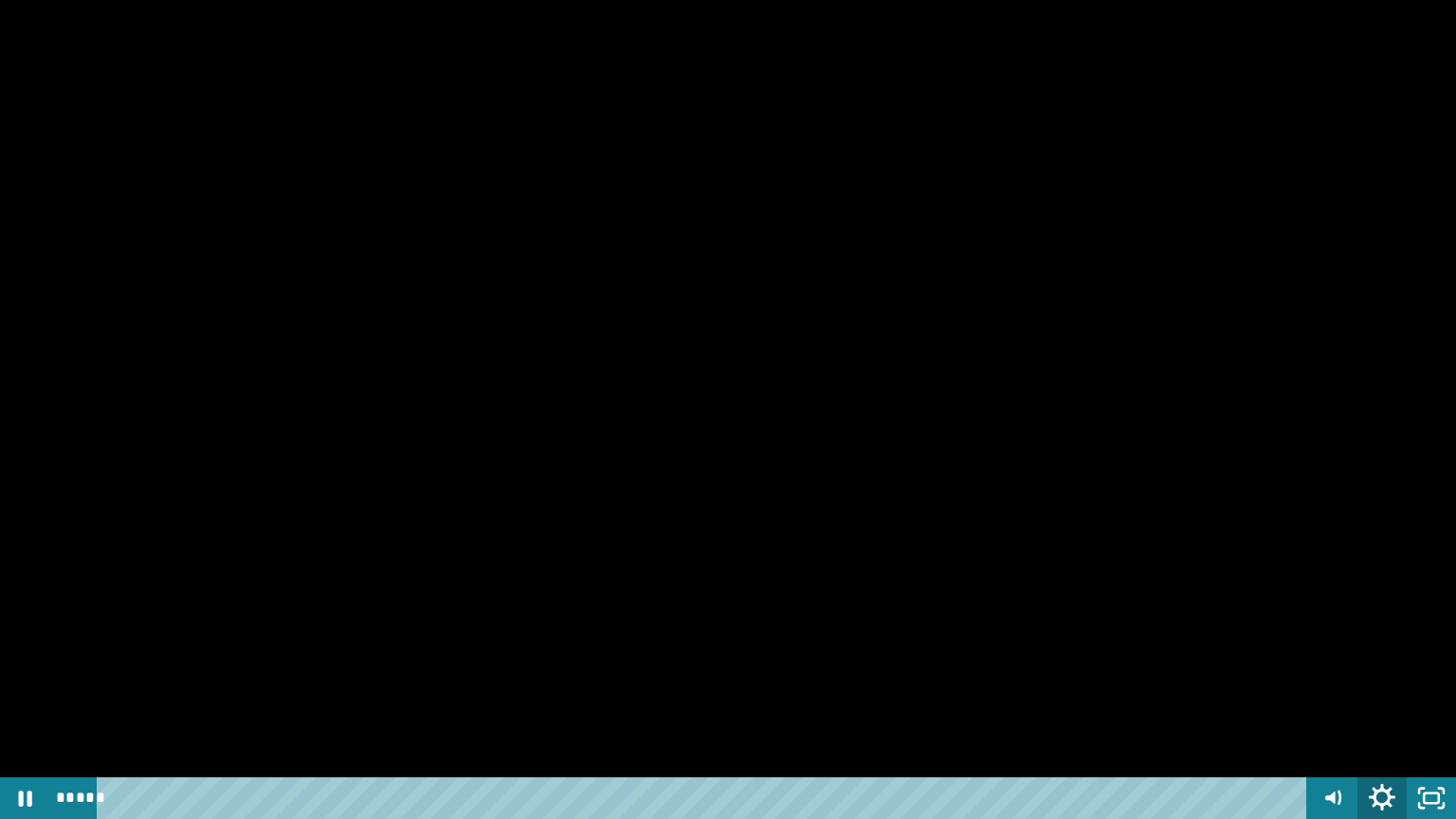 click 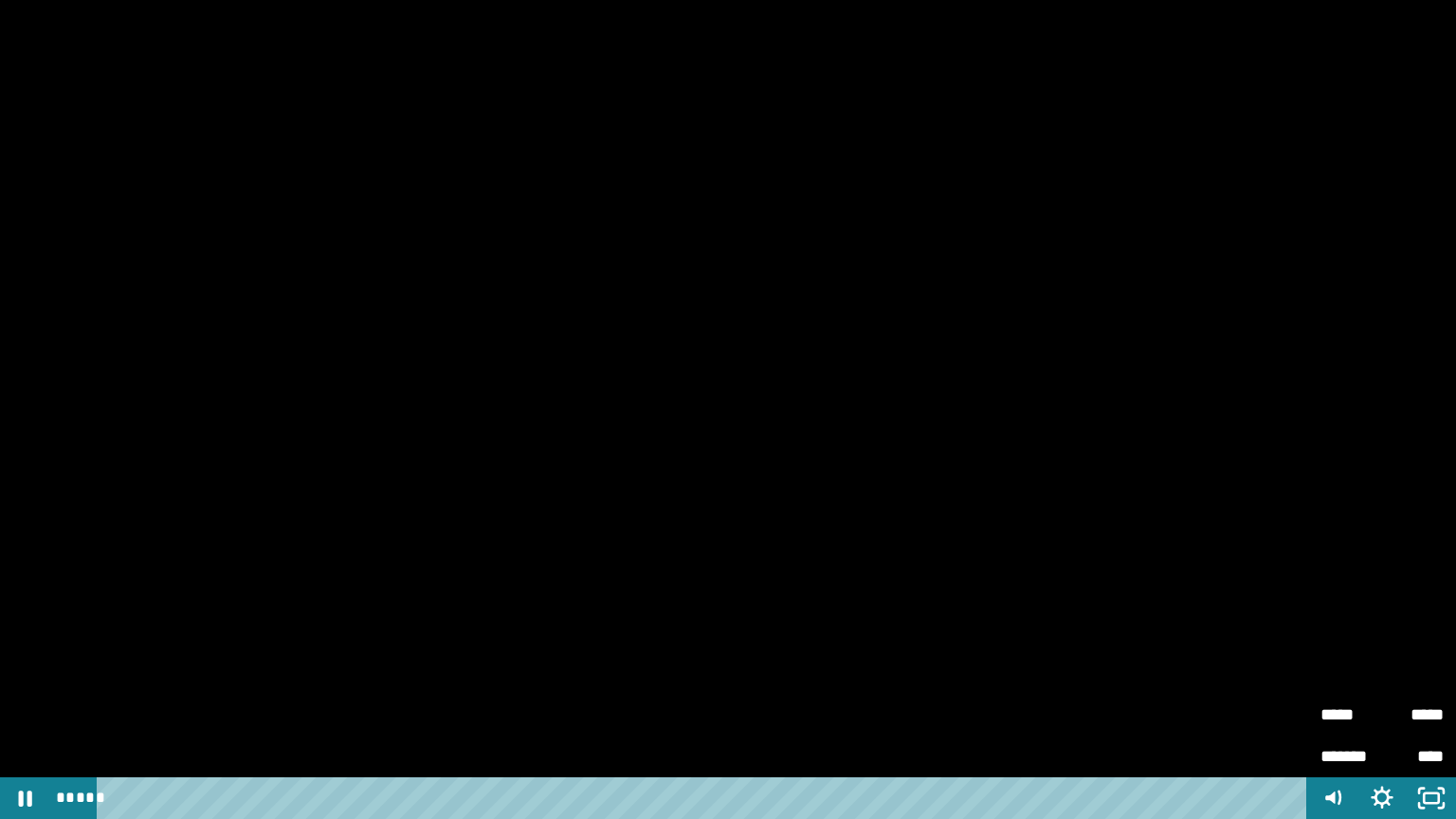 click on "*****" at bounding box center (1412, 715) 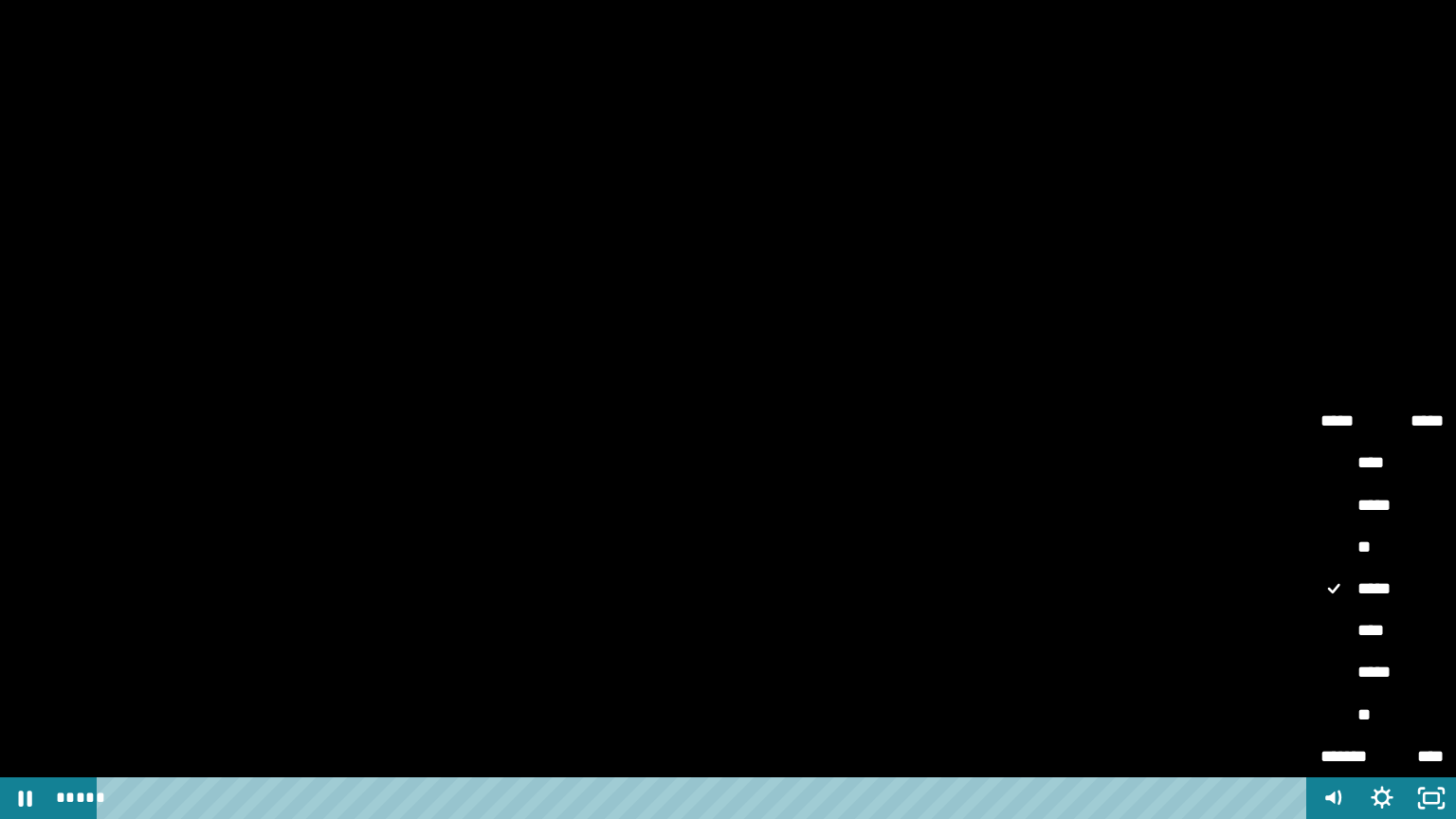 click on "**" at bounding box center (1382, 548) 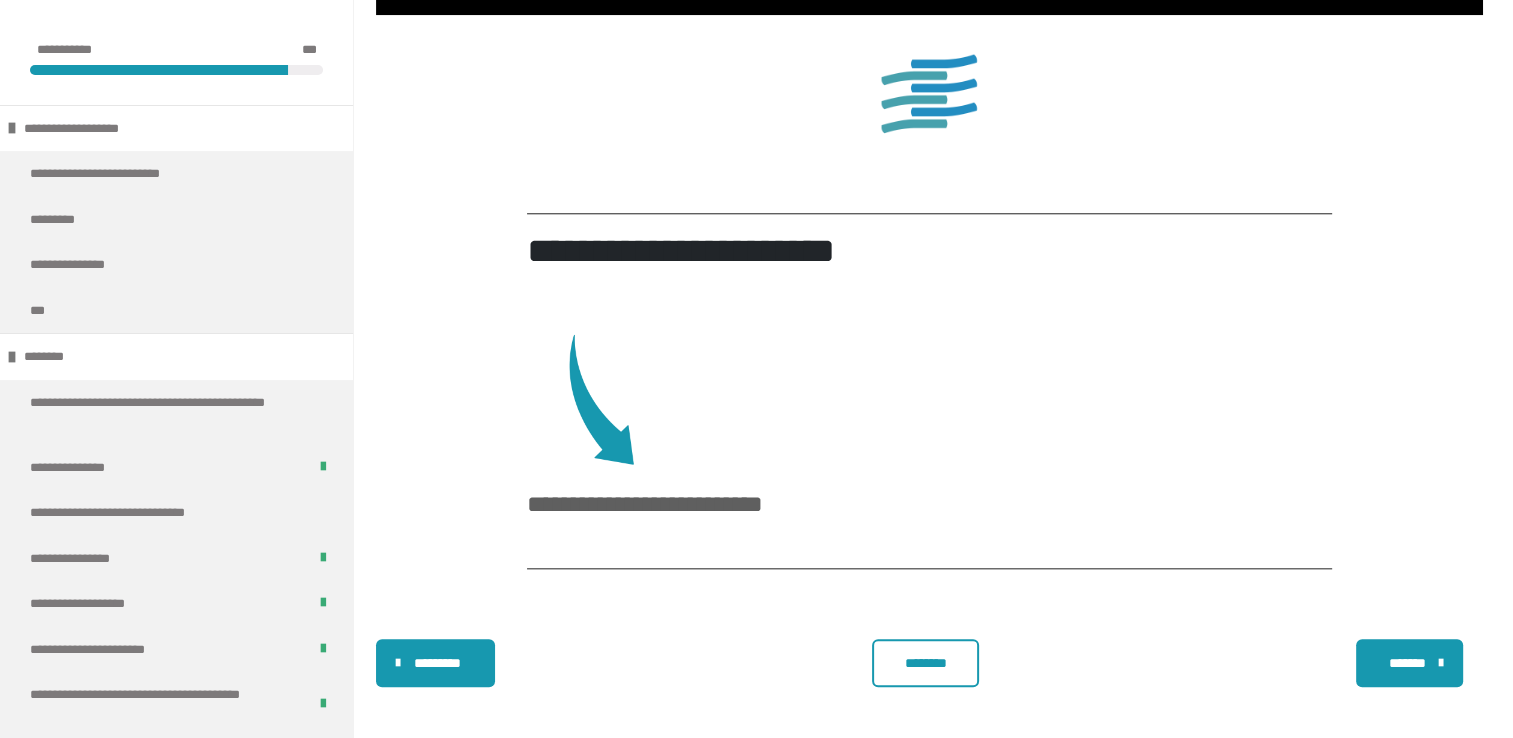 scroll, scrollTop: 1951, scrollLeft: 0, axis: vertical 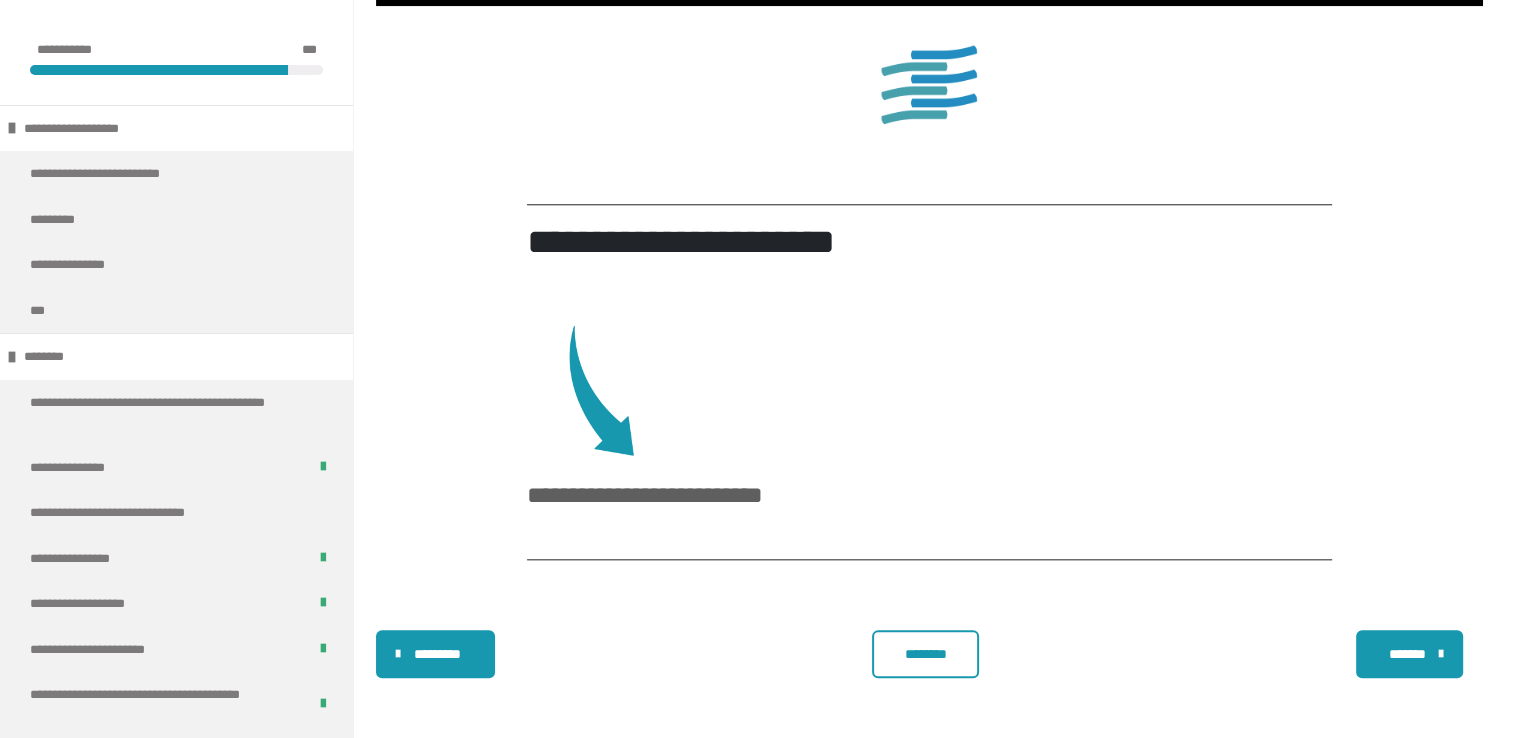 click on "********" at bounding box center (925, 654) 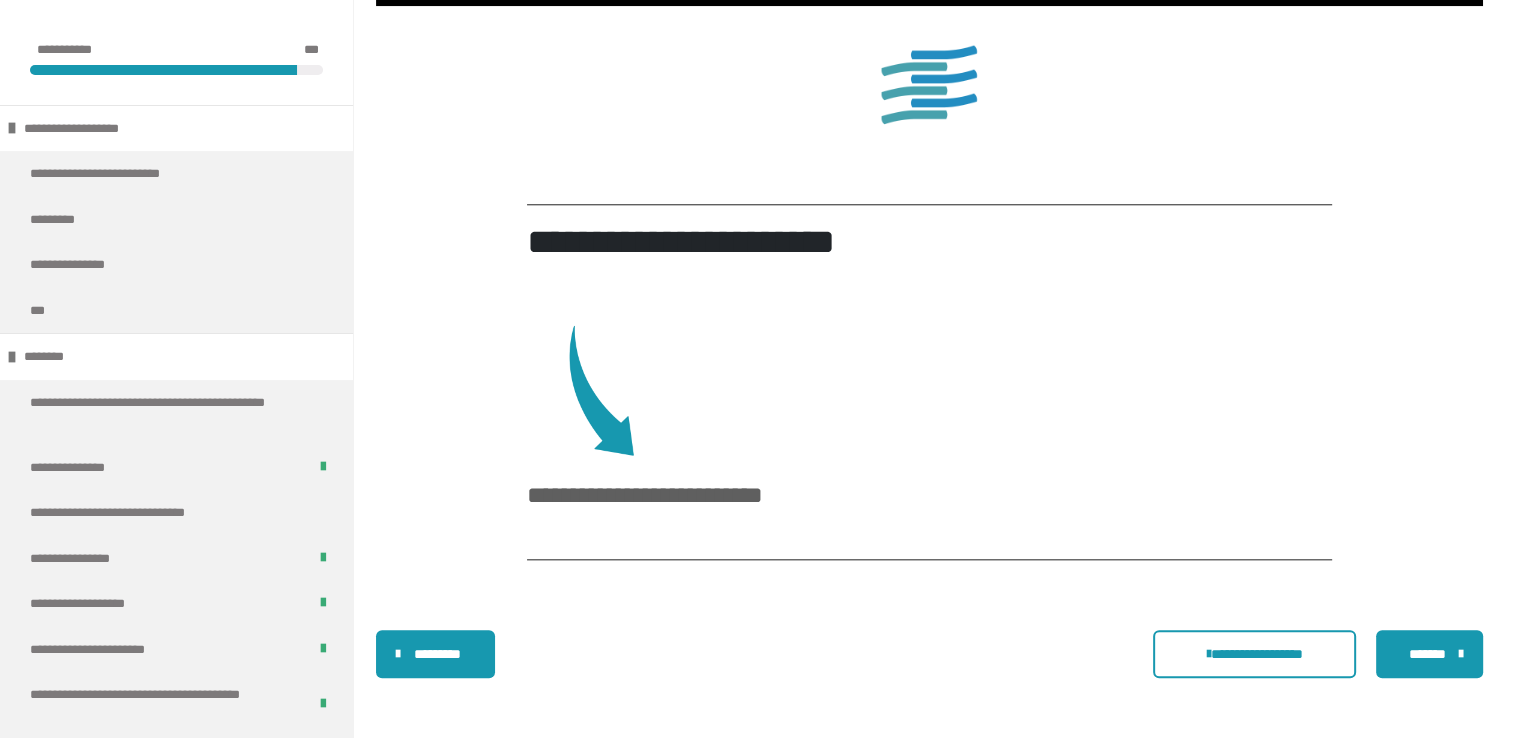 click on "*******" at bounding box center [1427, 654] 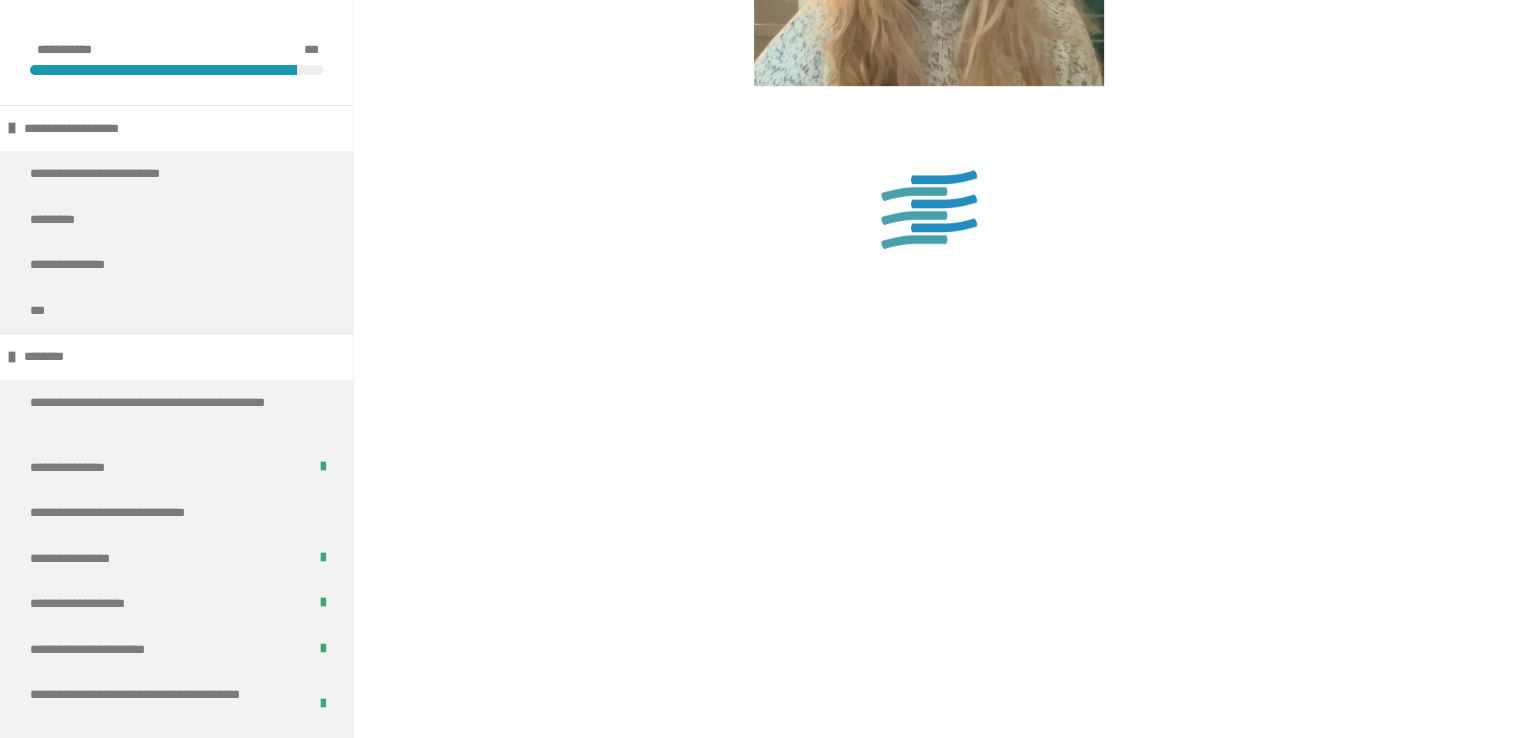 scroll, scrollTop: 1258, scrollLeft: 0, axis: vertical 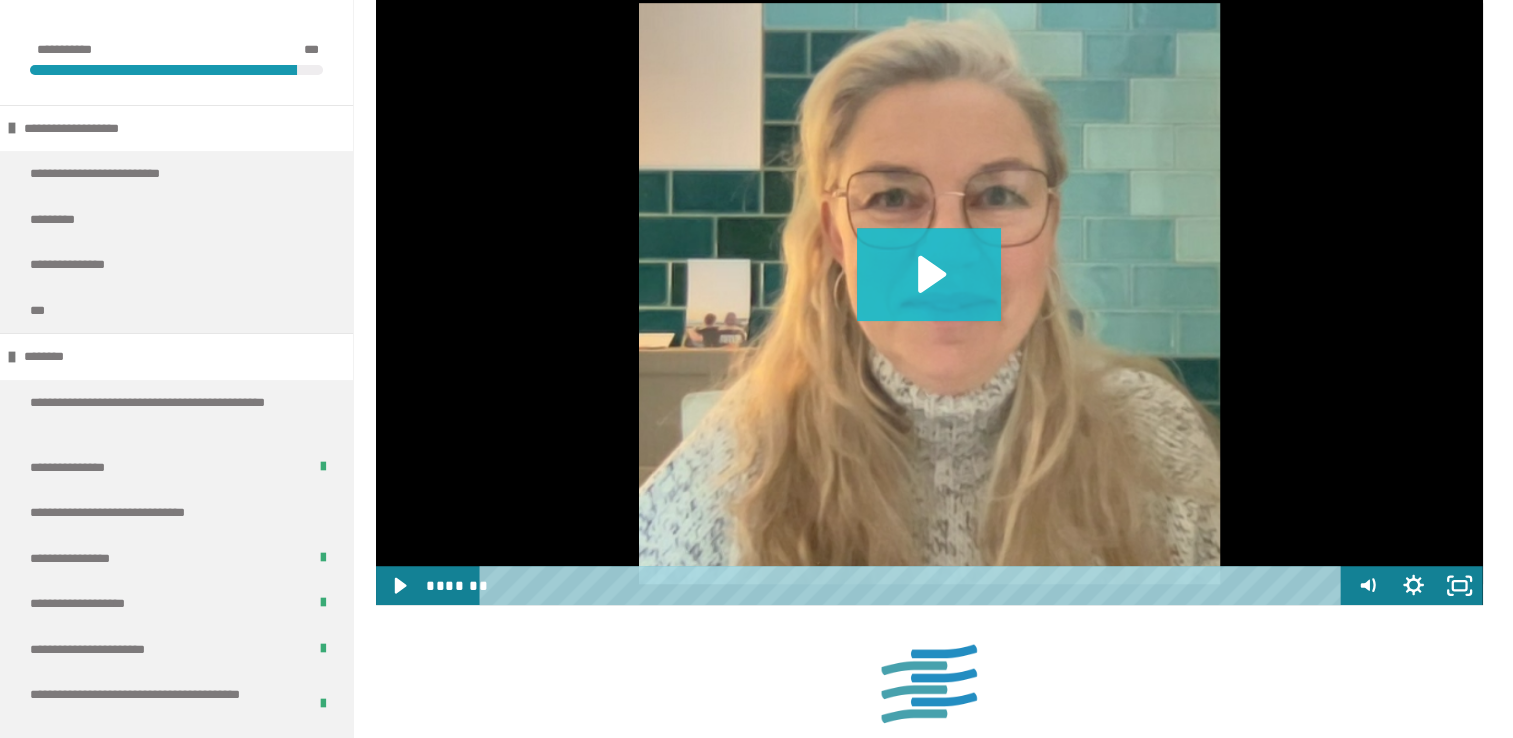 click 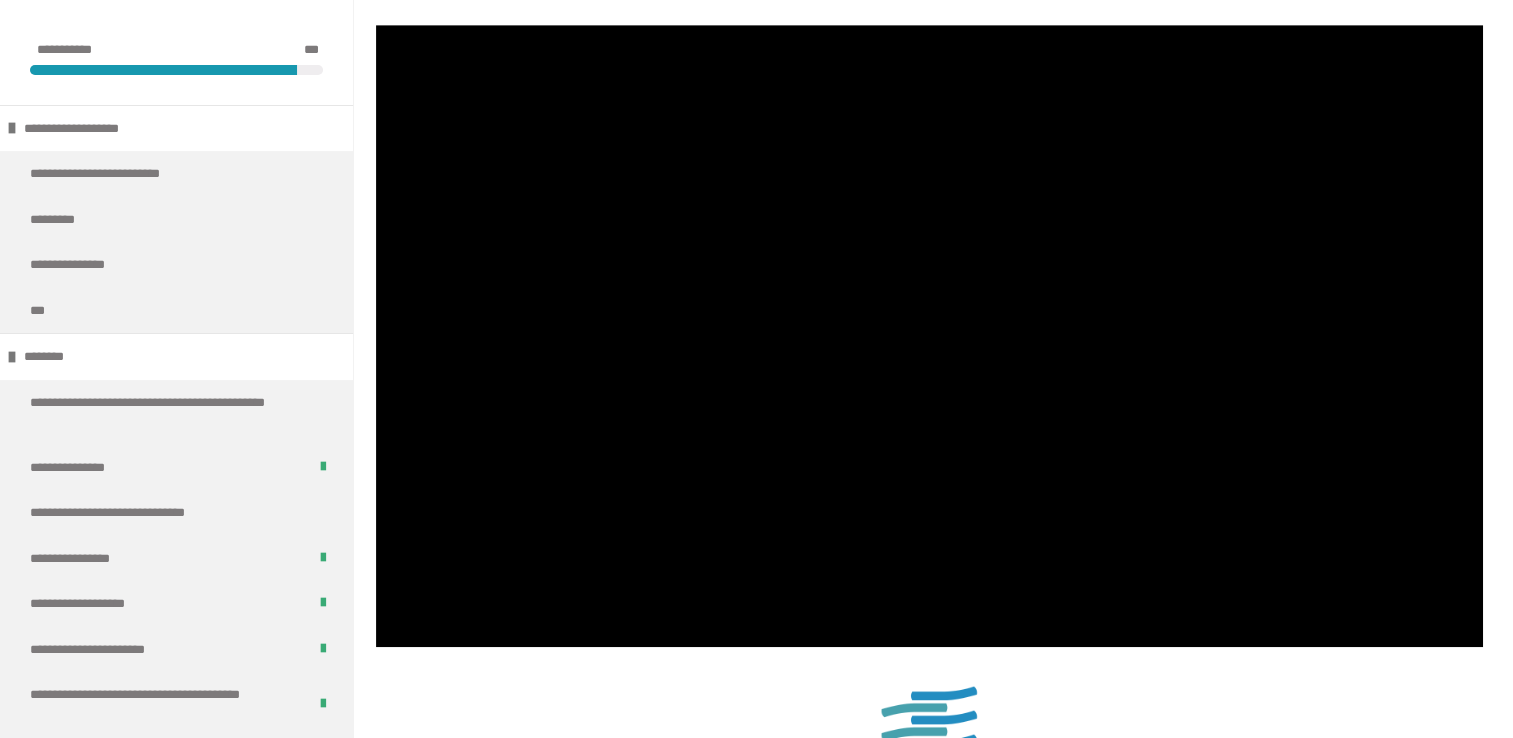 scroll, scrollTop: 1192, scrollLeft: 0, axis: vertical 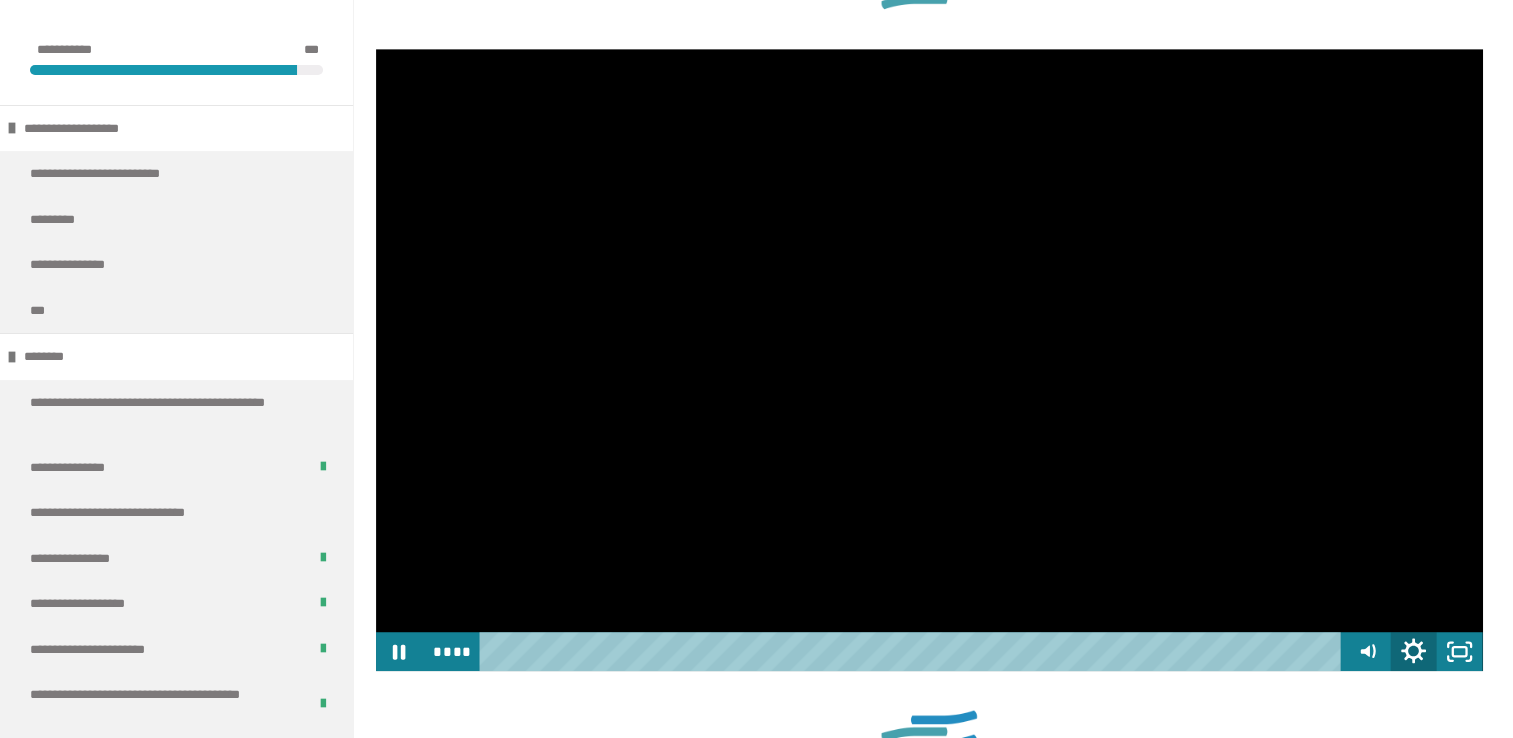 click 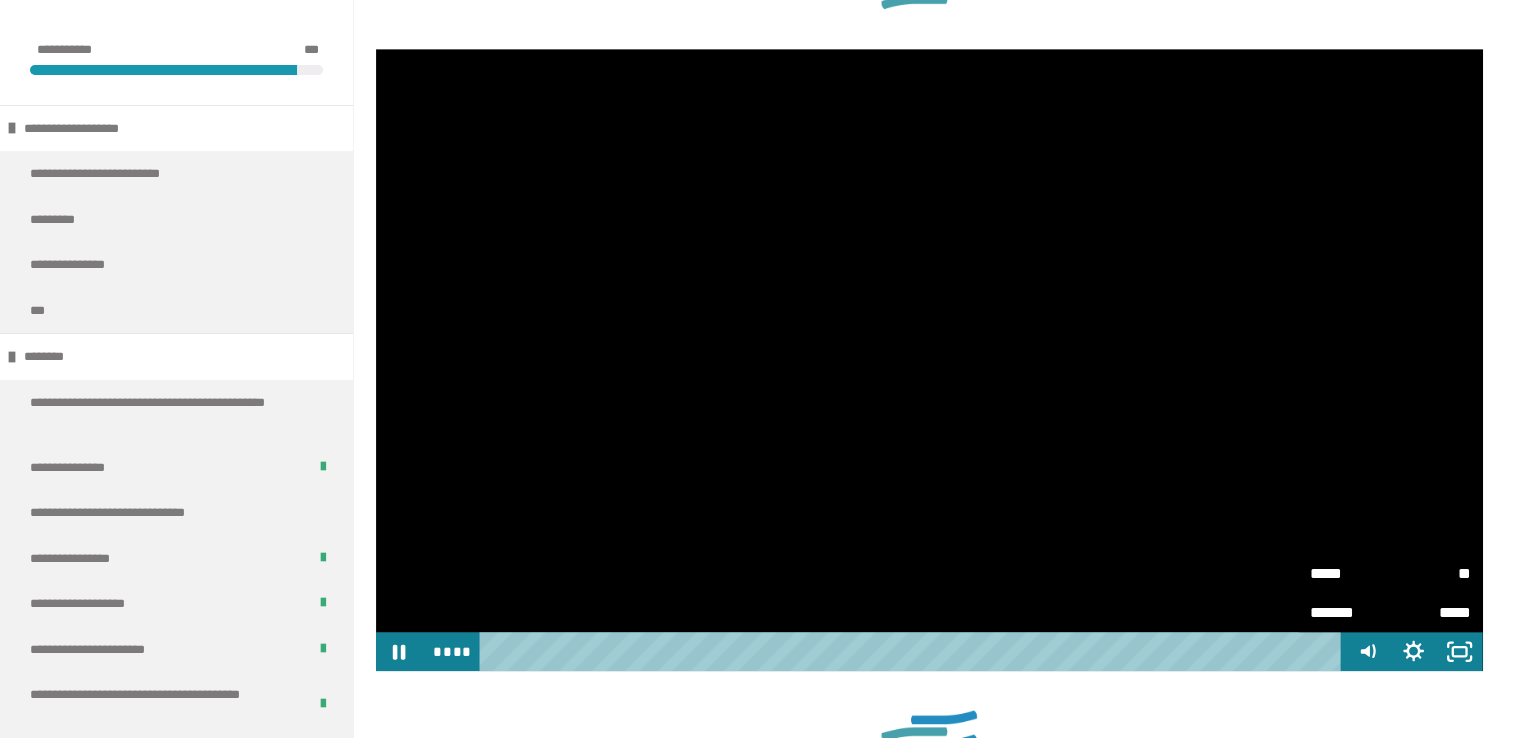 click on "**" at bounding box center (1431, 573) 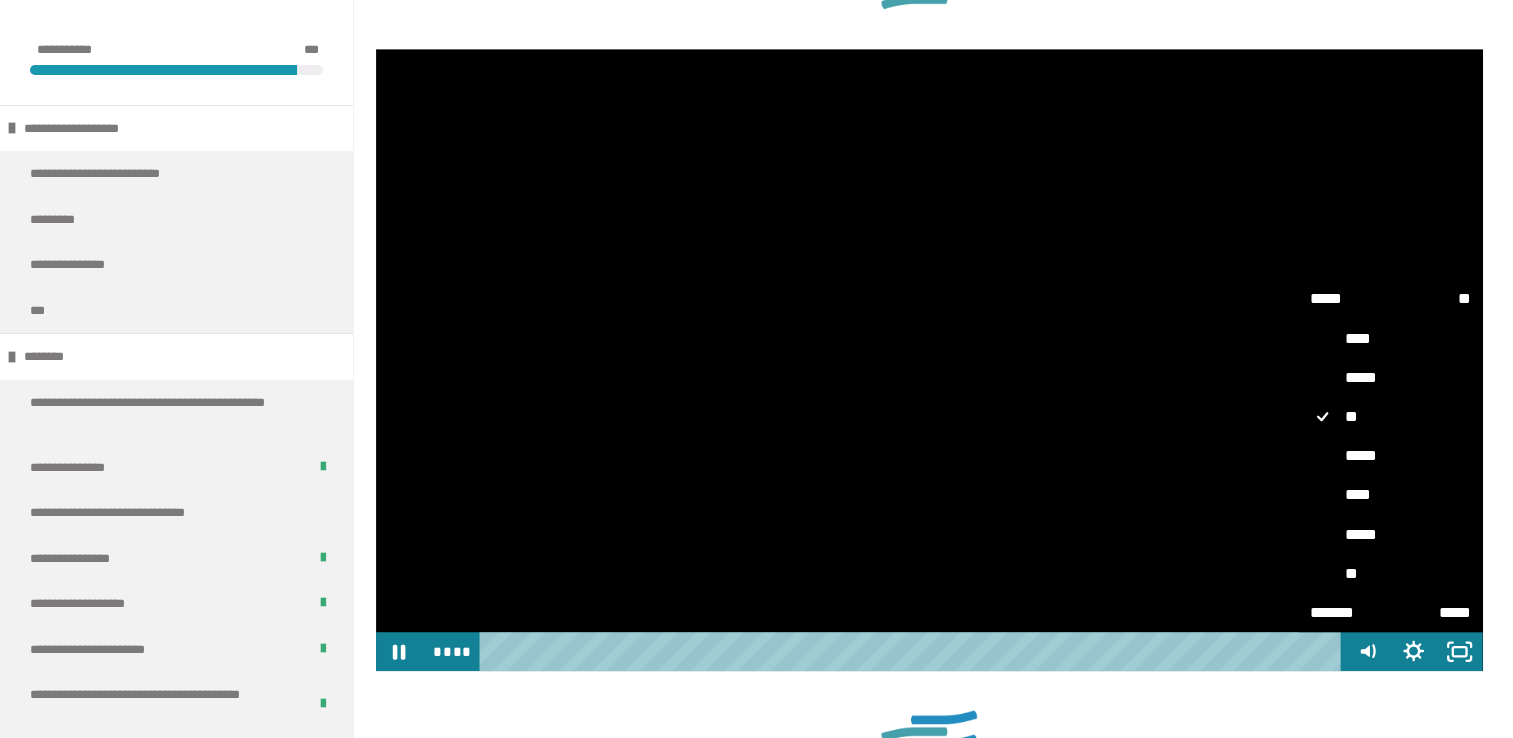 click on "**" at bounding box center [1390, 574] 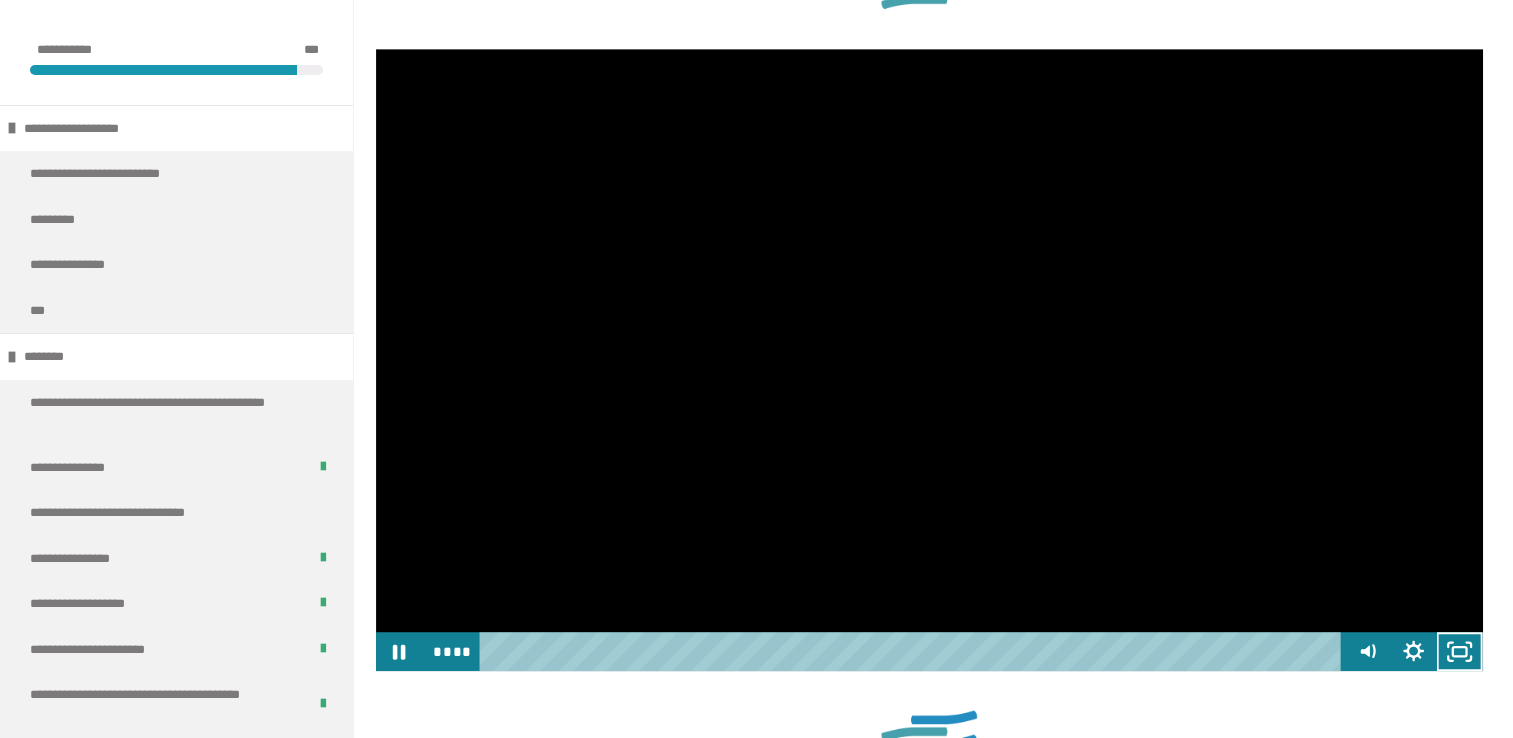type 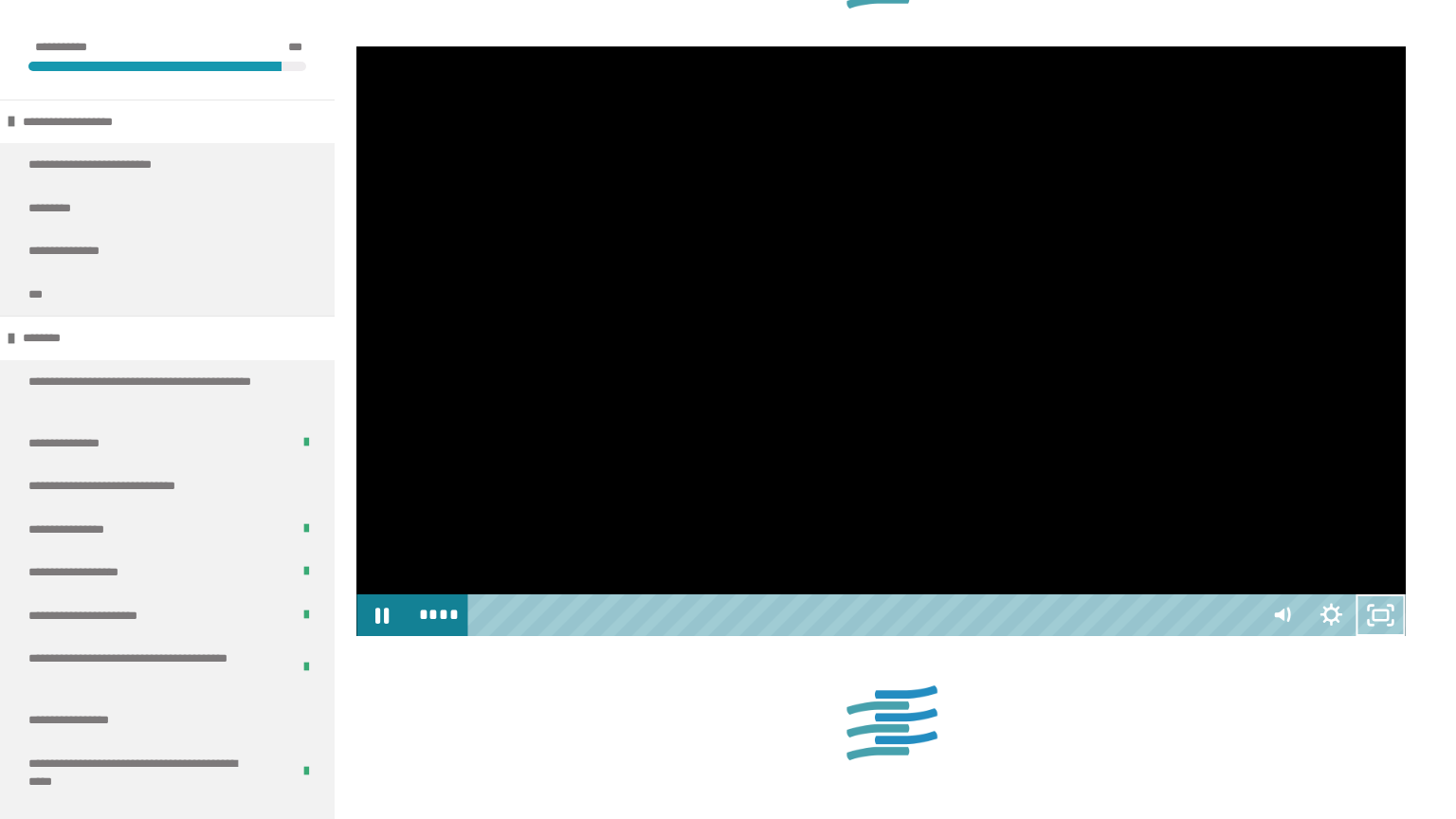 click at bounding box center (1381, 615) 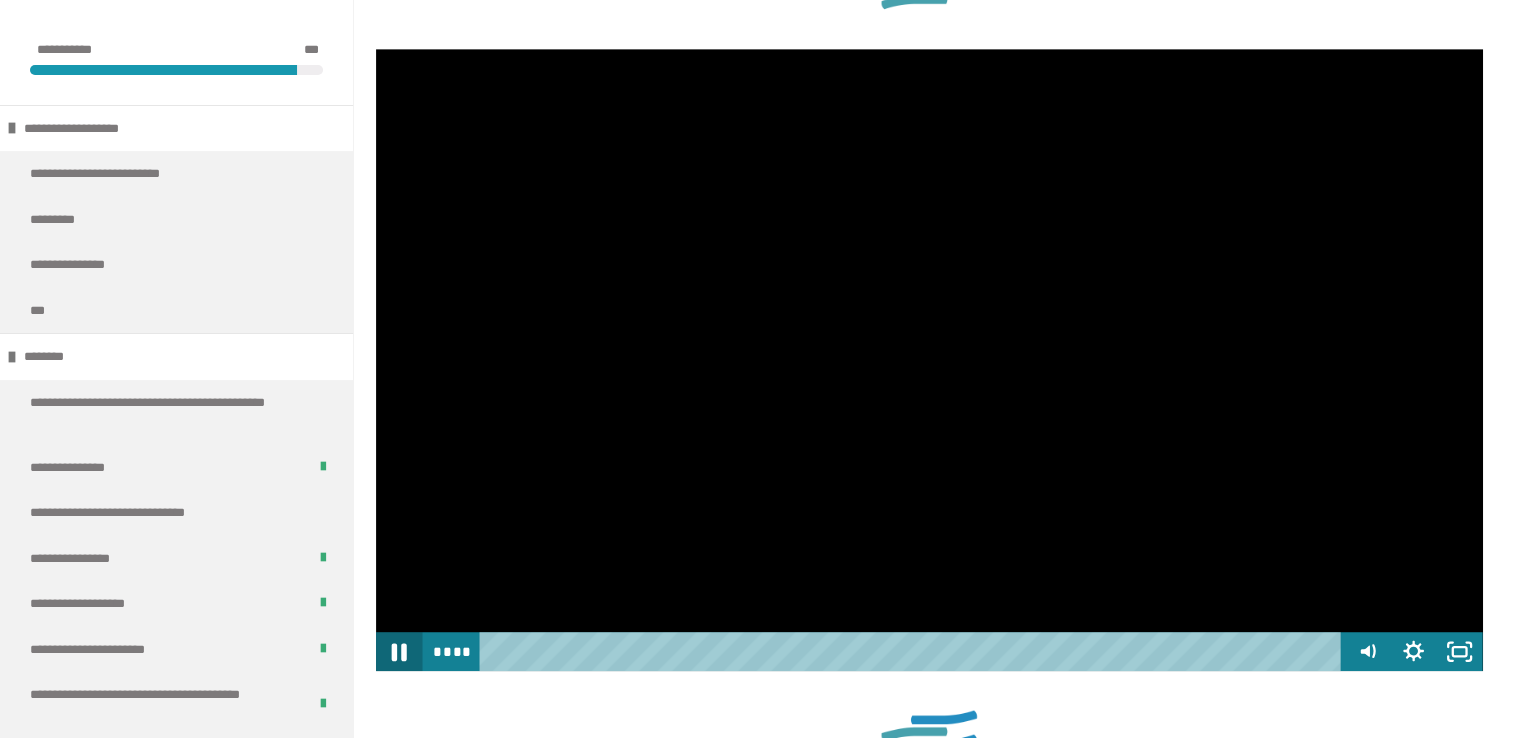 click 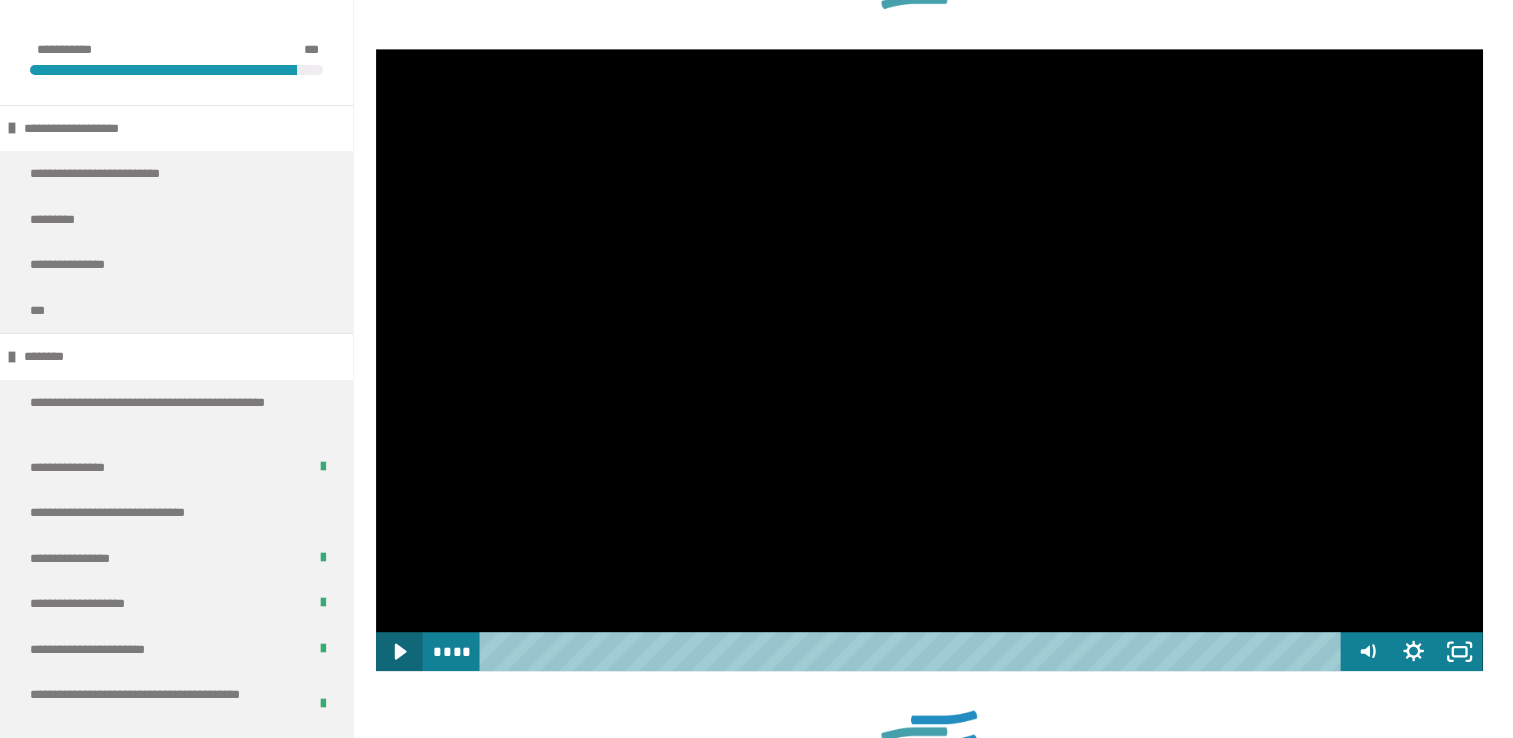 type 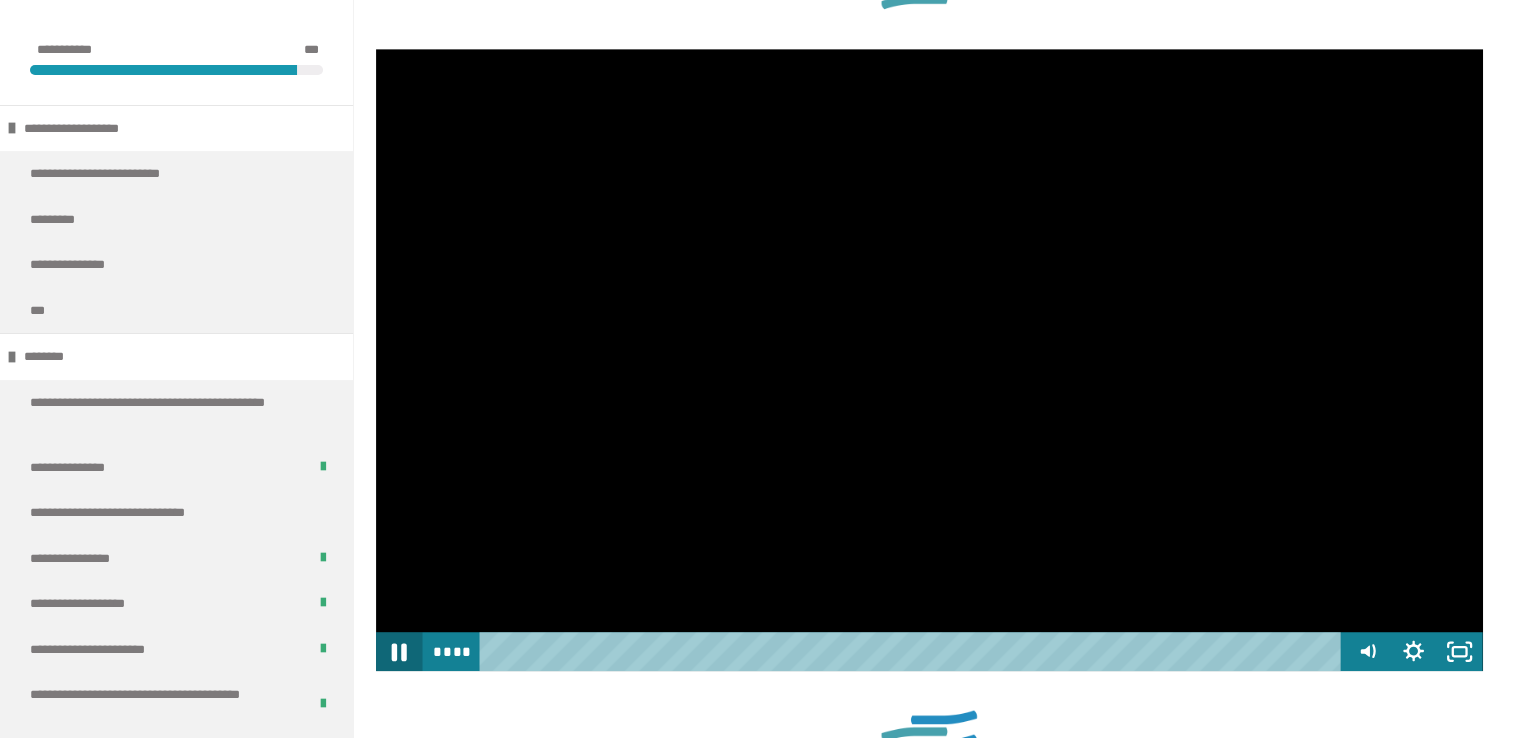 click 